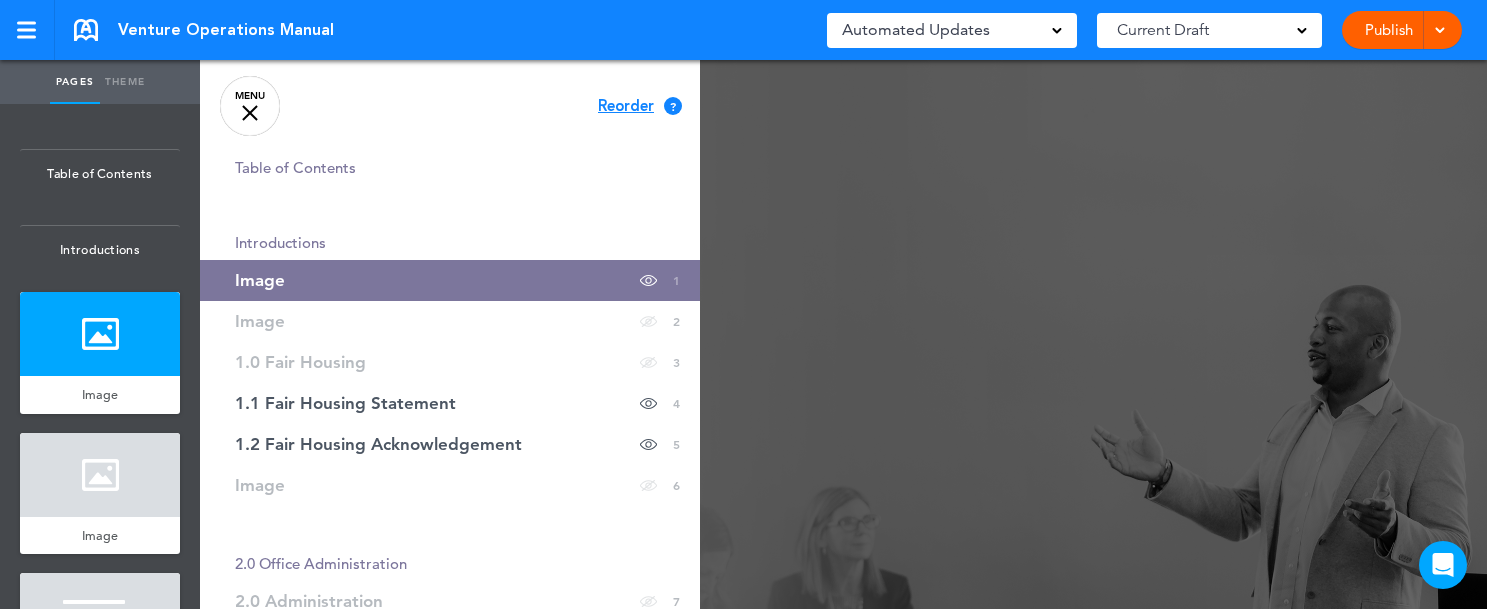 scroll, scrollTop: 0, scrollLeft: 0, axis: both 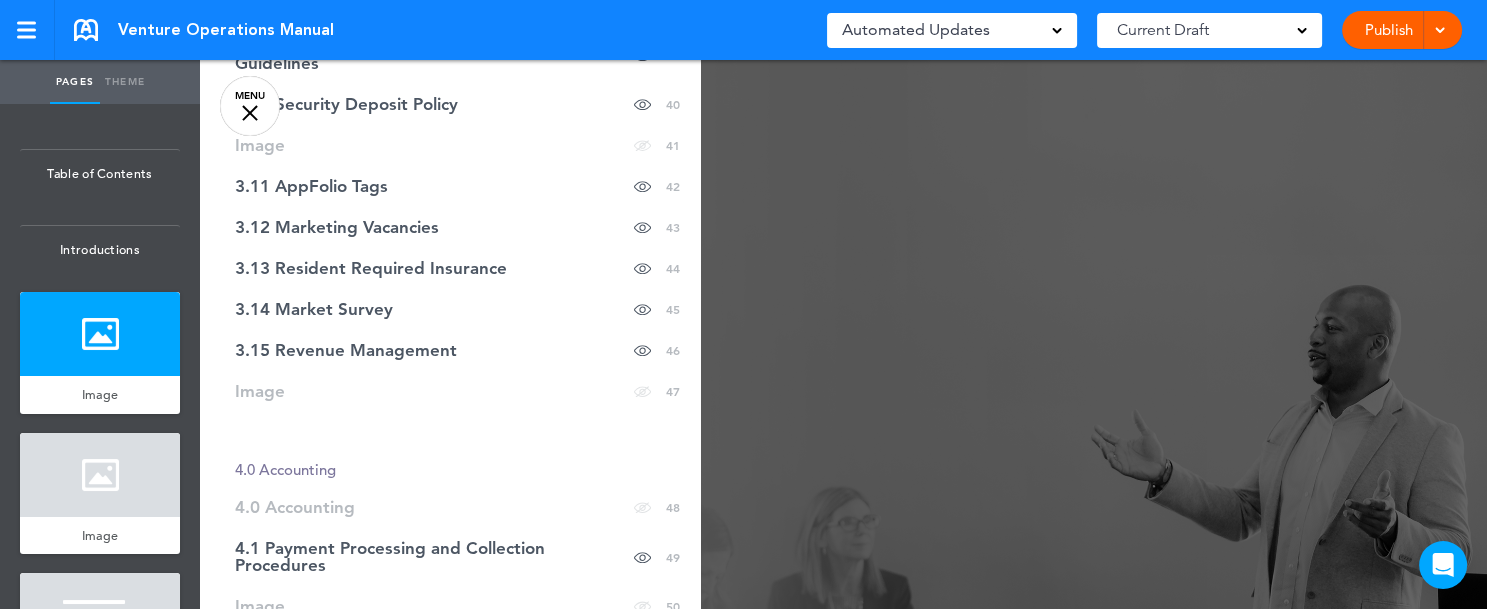 drag, startPoint x: 702, startPoint y: 375, endPoint x: 703, endPoint y: 394, distance: 19.026299 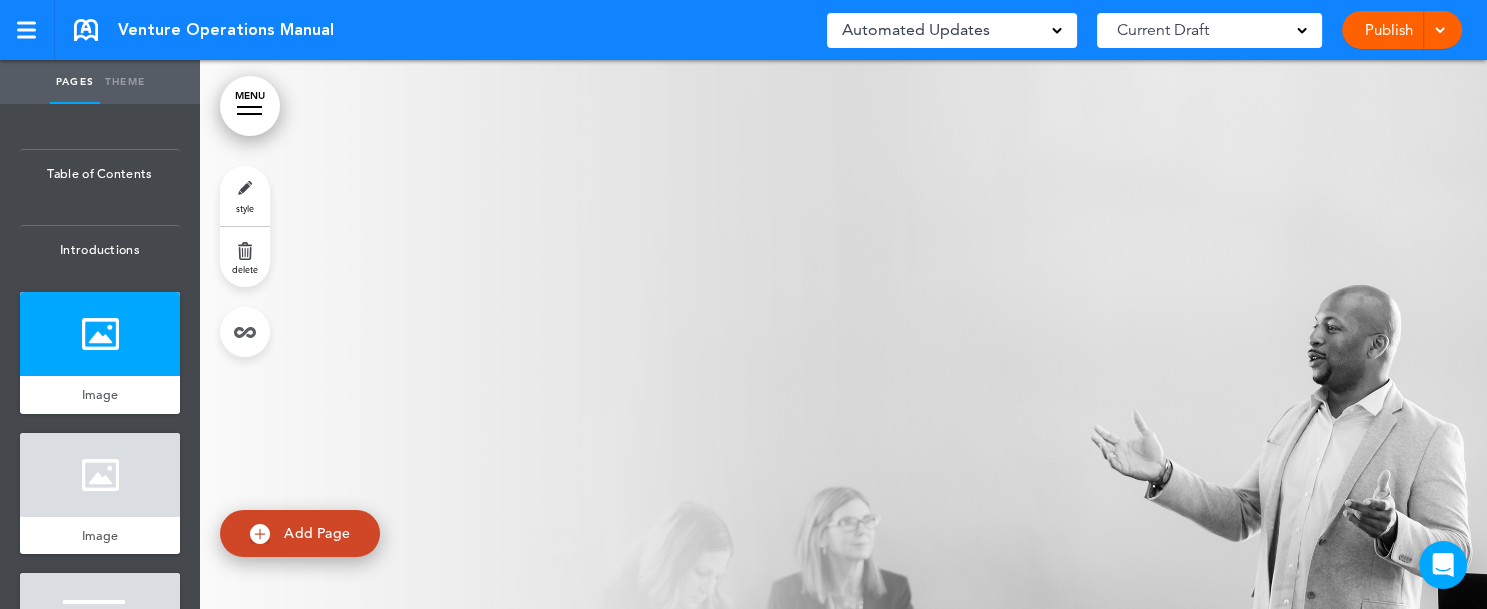 click on "MENU" at bounding box center (250, 106) 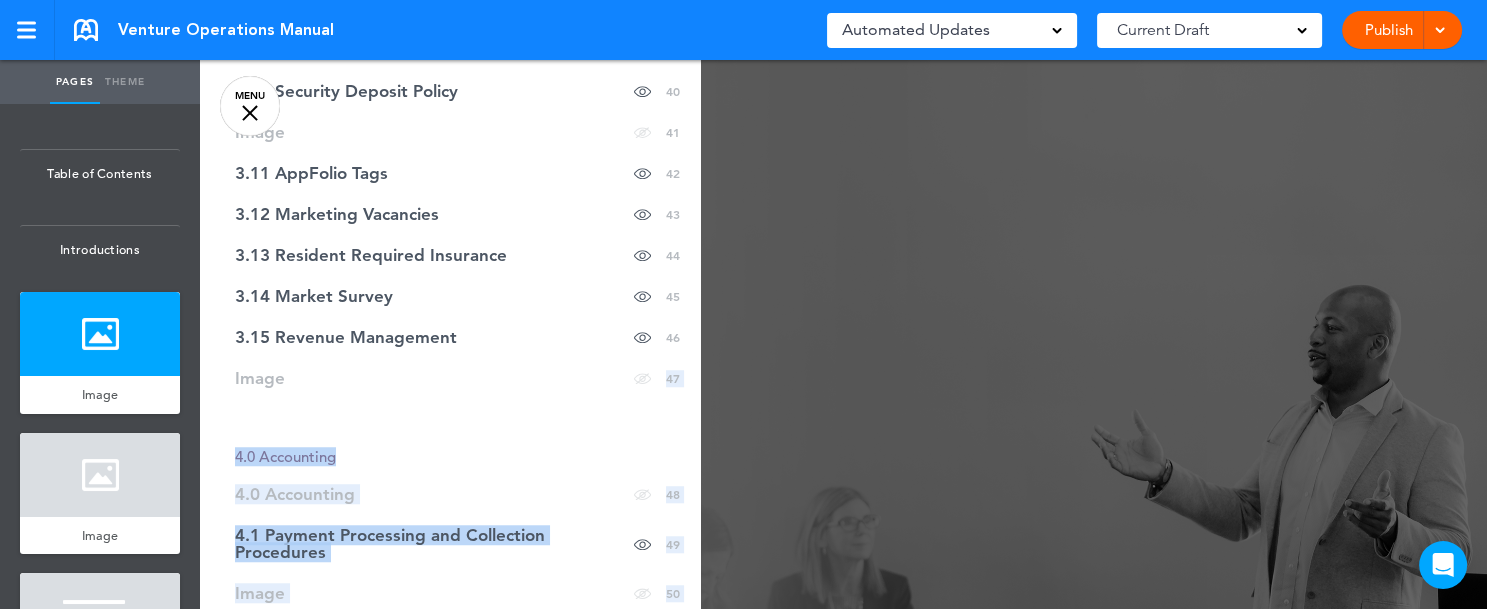 scroll, scrollTop: 2505, scrollLeft: 0, axis: vertical 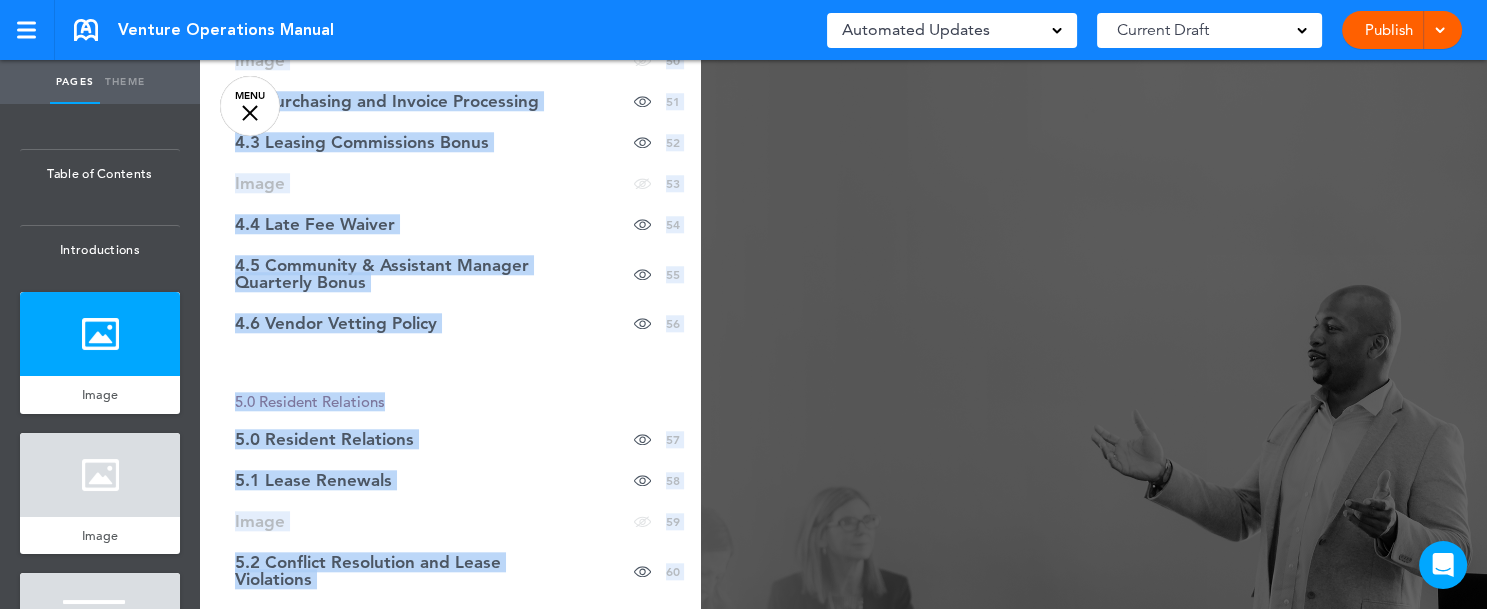 drag, startPoint x: 797, startPoint y: 350, endPoint x: 778, endPoint y: 337, distance: 23.021729 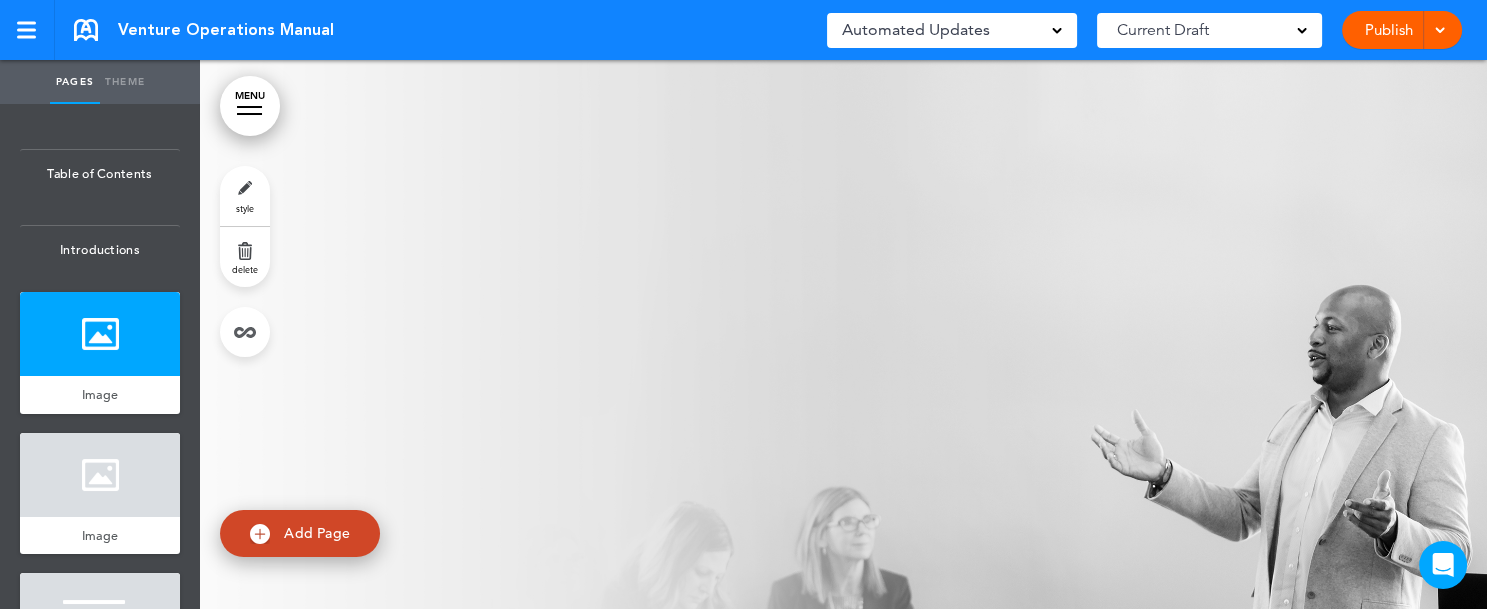 click on "MENU" at bounding box center (250, 106) 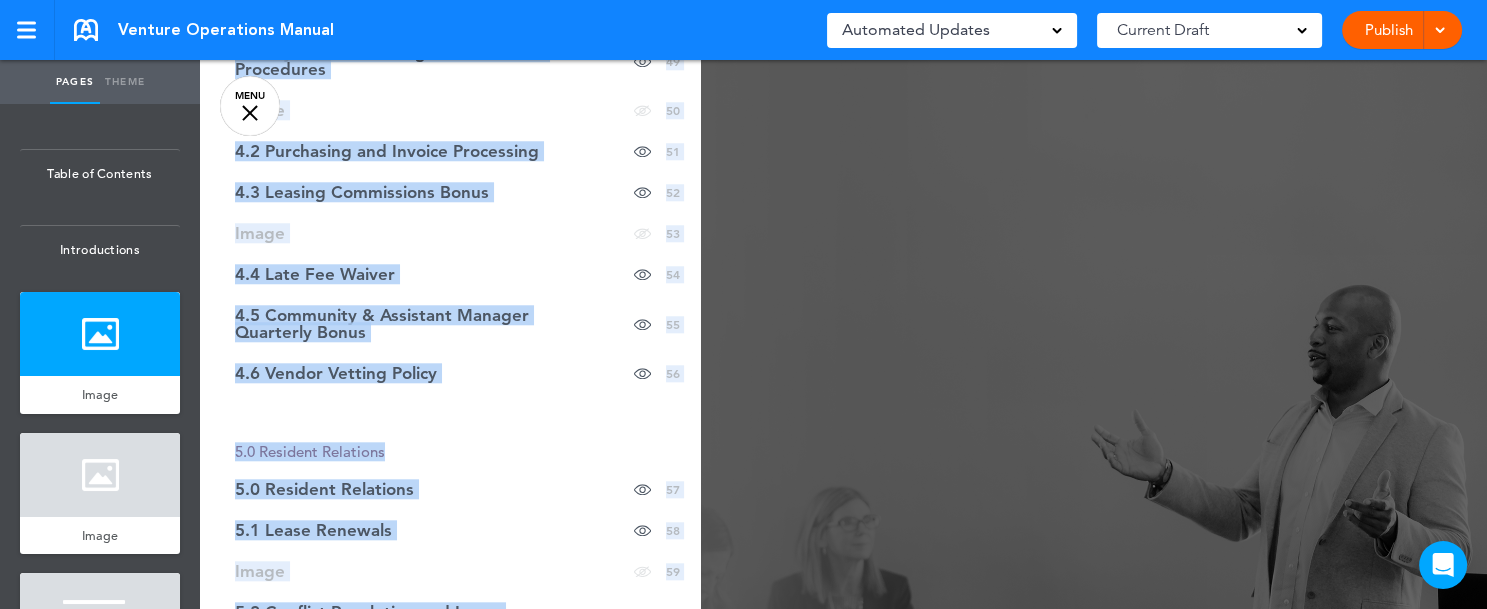 scroll, scrollTop: 2449, scrollLeft: 0, axis: vertical 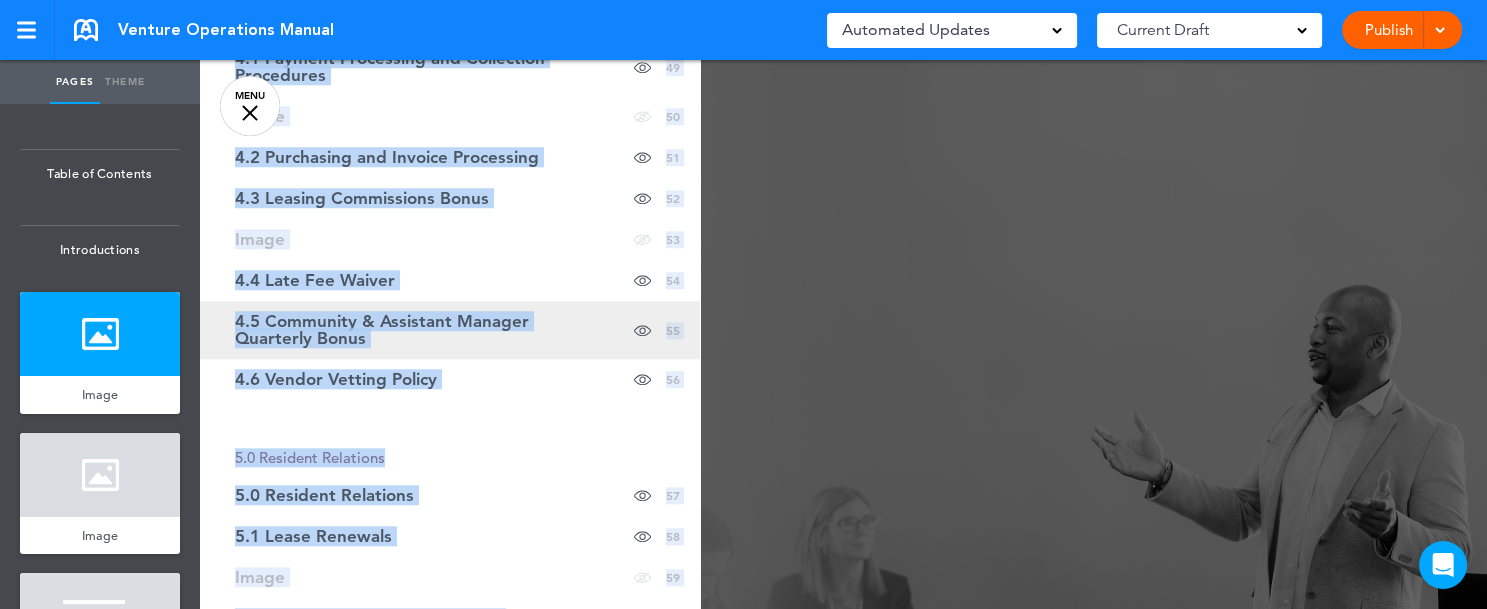 click on "4.5 Community & Assistant Manager Quarterly Bonus" at bounding box center (400, 330) 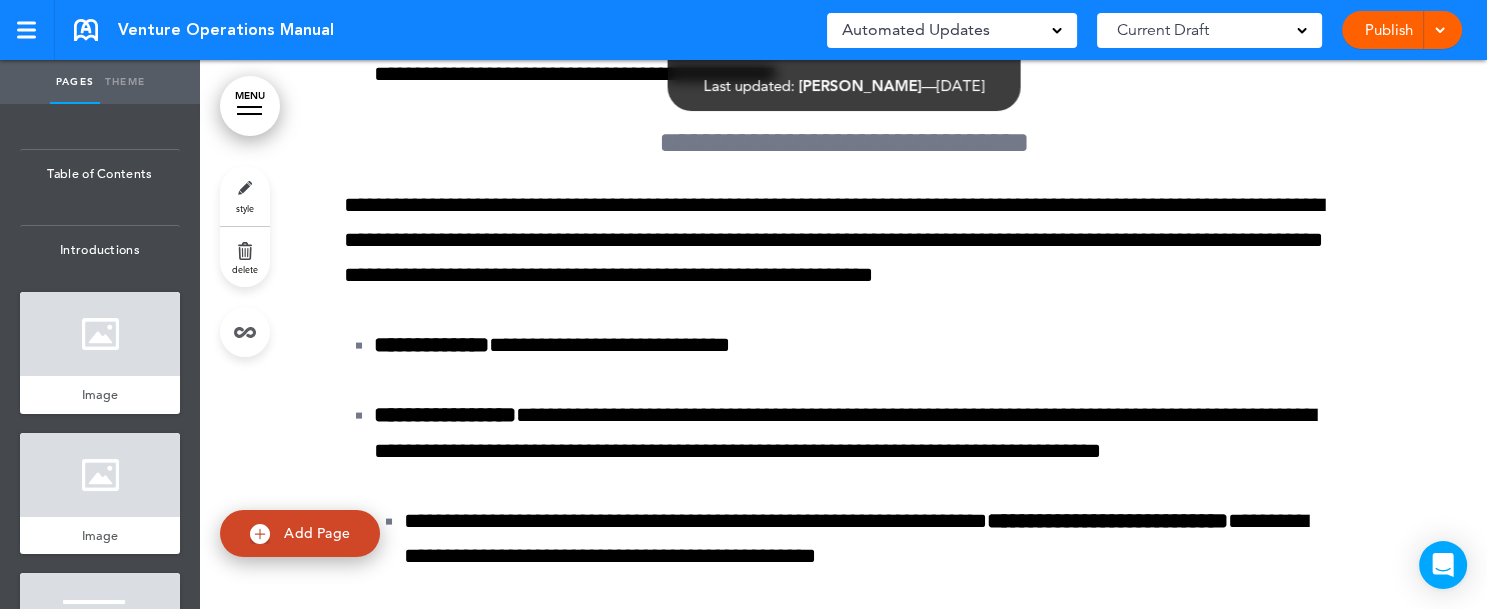 scroll, scrollTop: 144017, scrollLeft: 0, axis: vertical 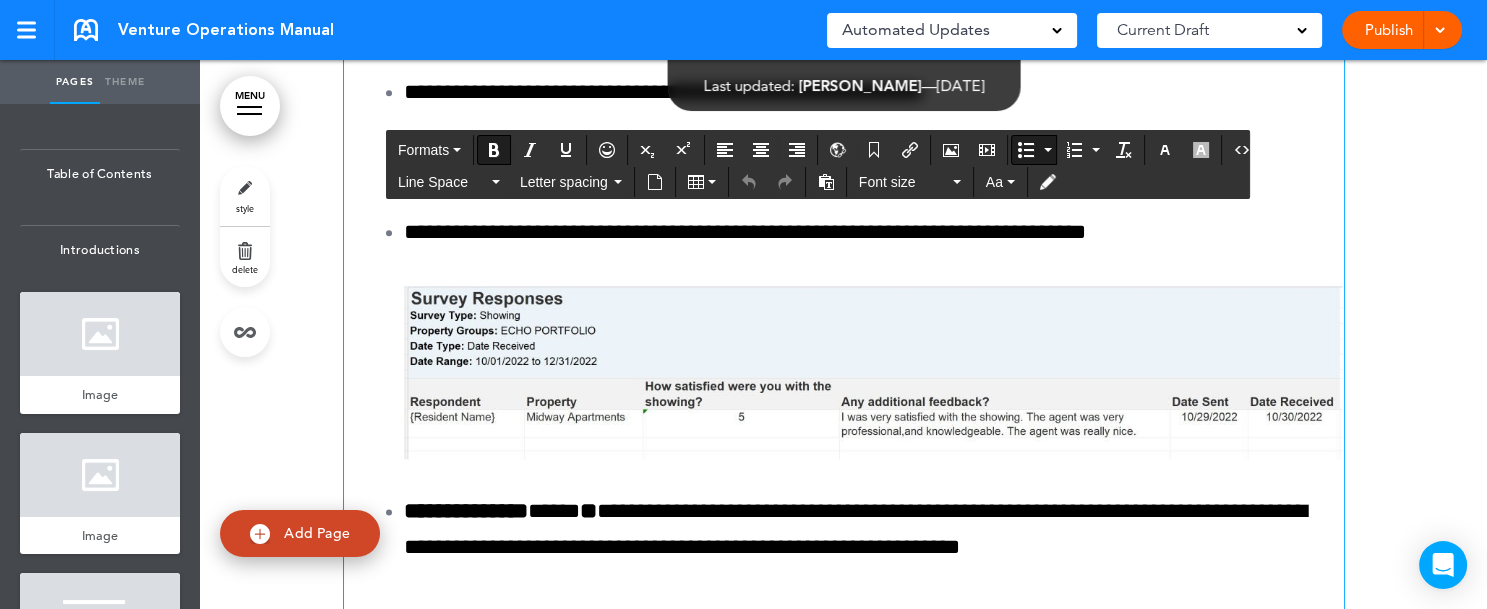 click on "**********" at bounding box center (485, -1119) 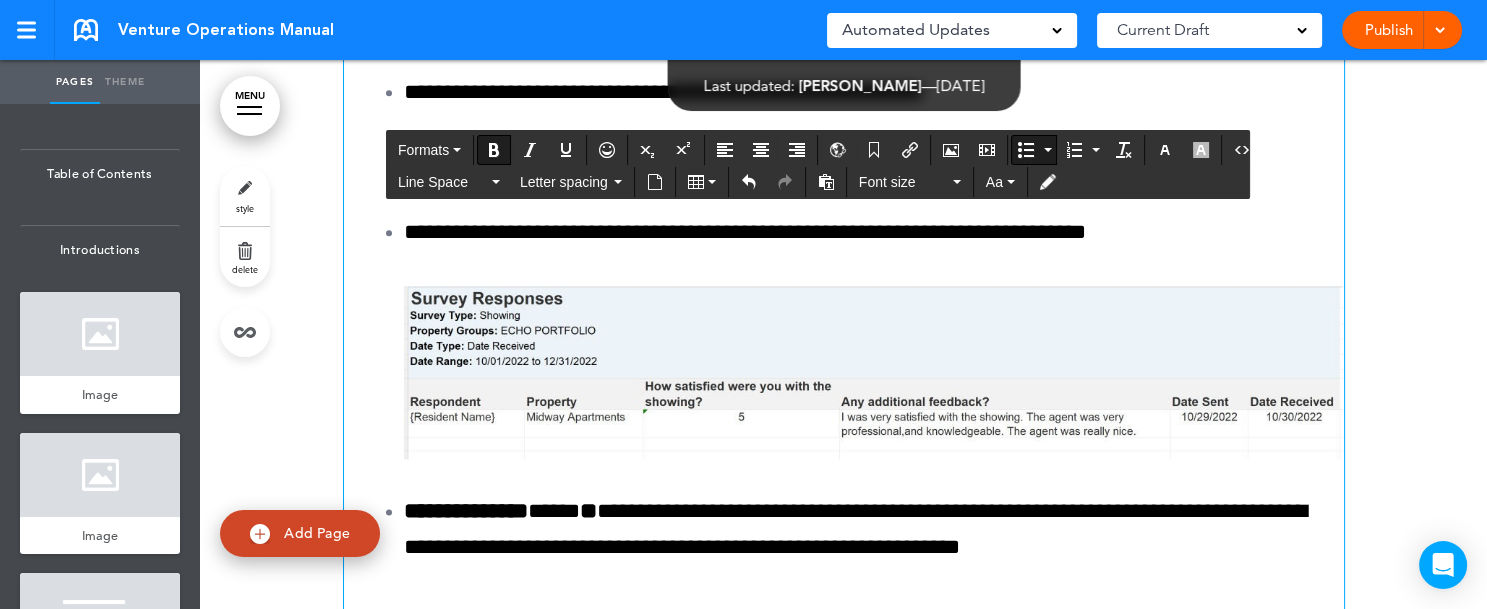 click on "**********" at bounding box center (859, -1224) 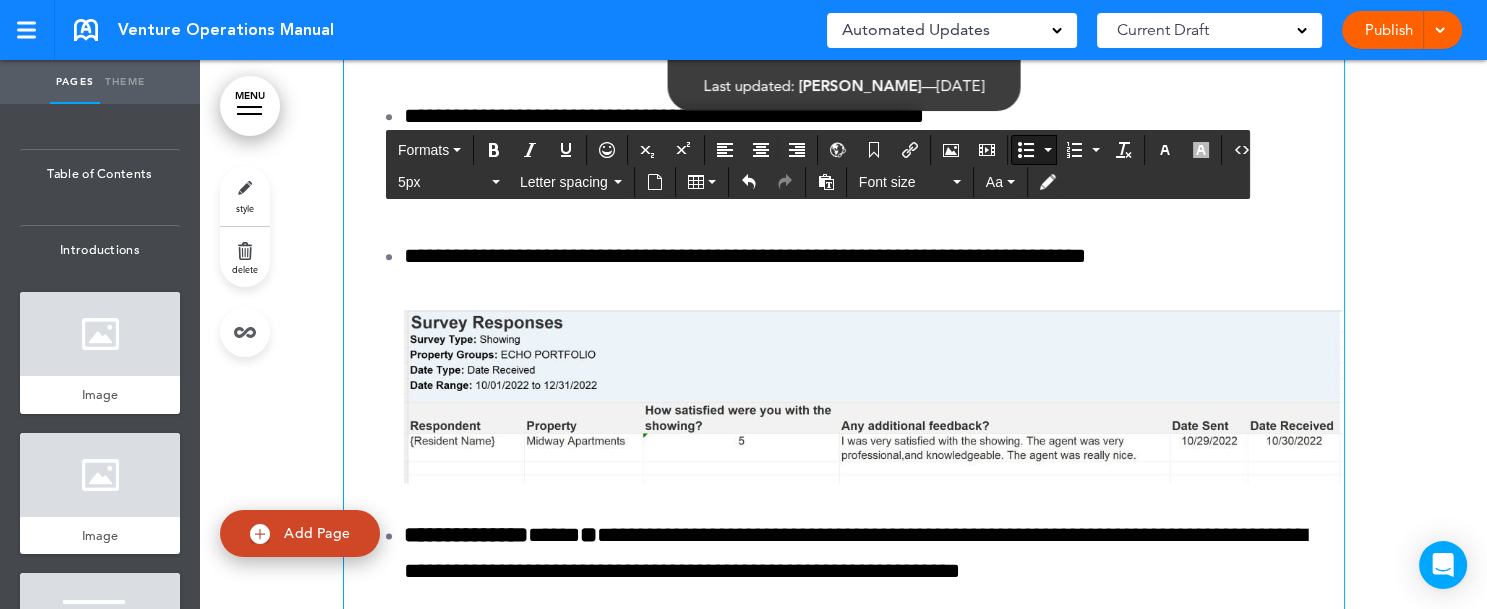 scroll, scrollTop: 150419, scrollLeft: 0, axis: vertical 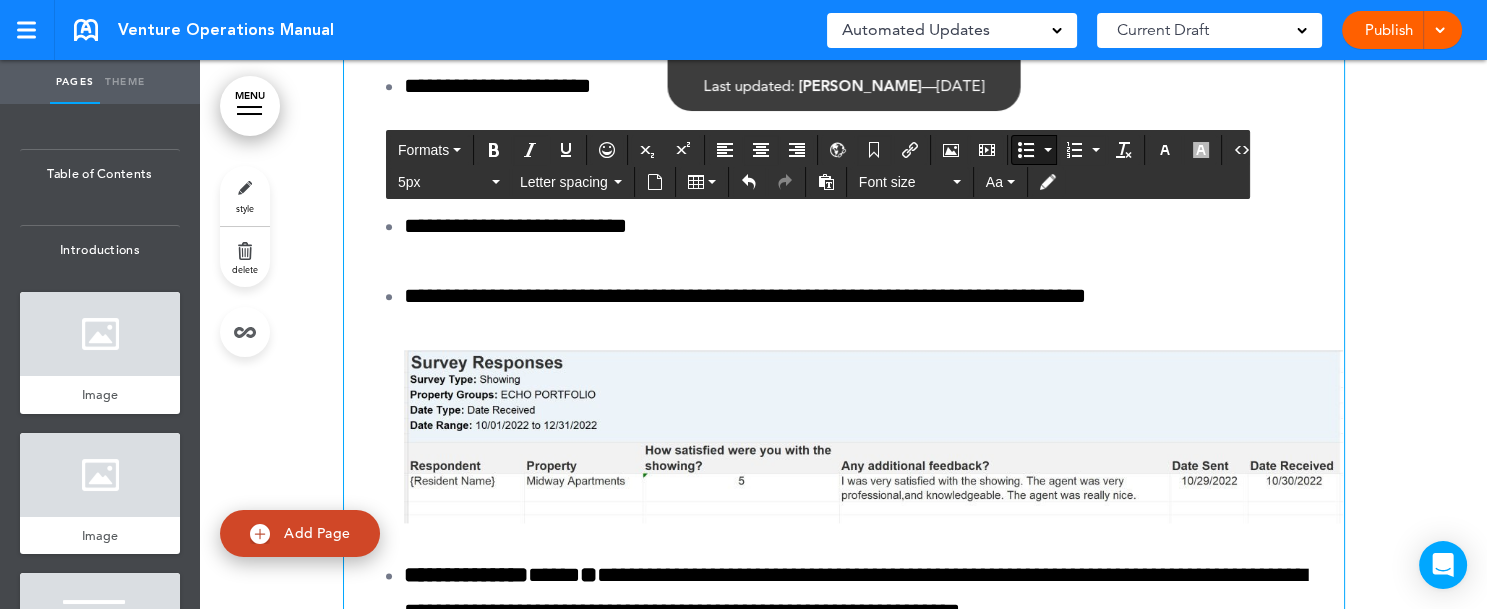 click on "**********" at bounding box center (620, -1196) 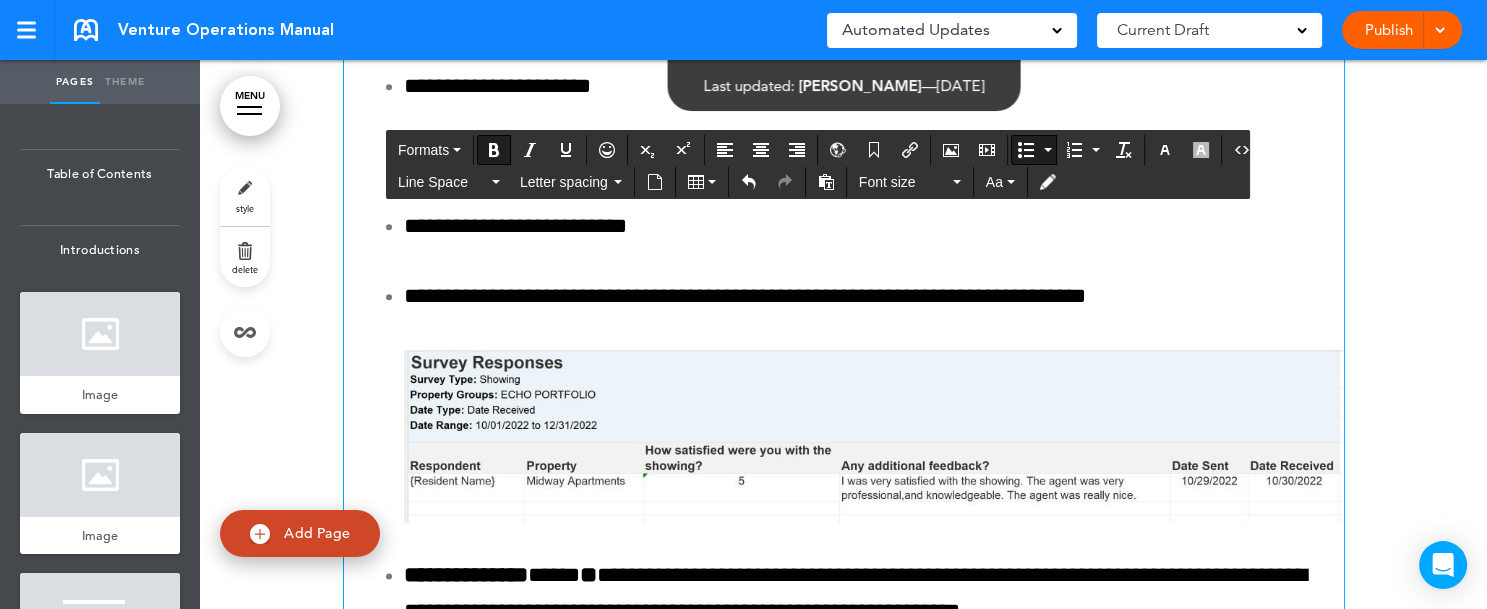 click on "**********" at bounding box center [481, -1055] 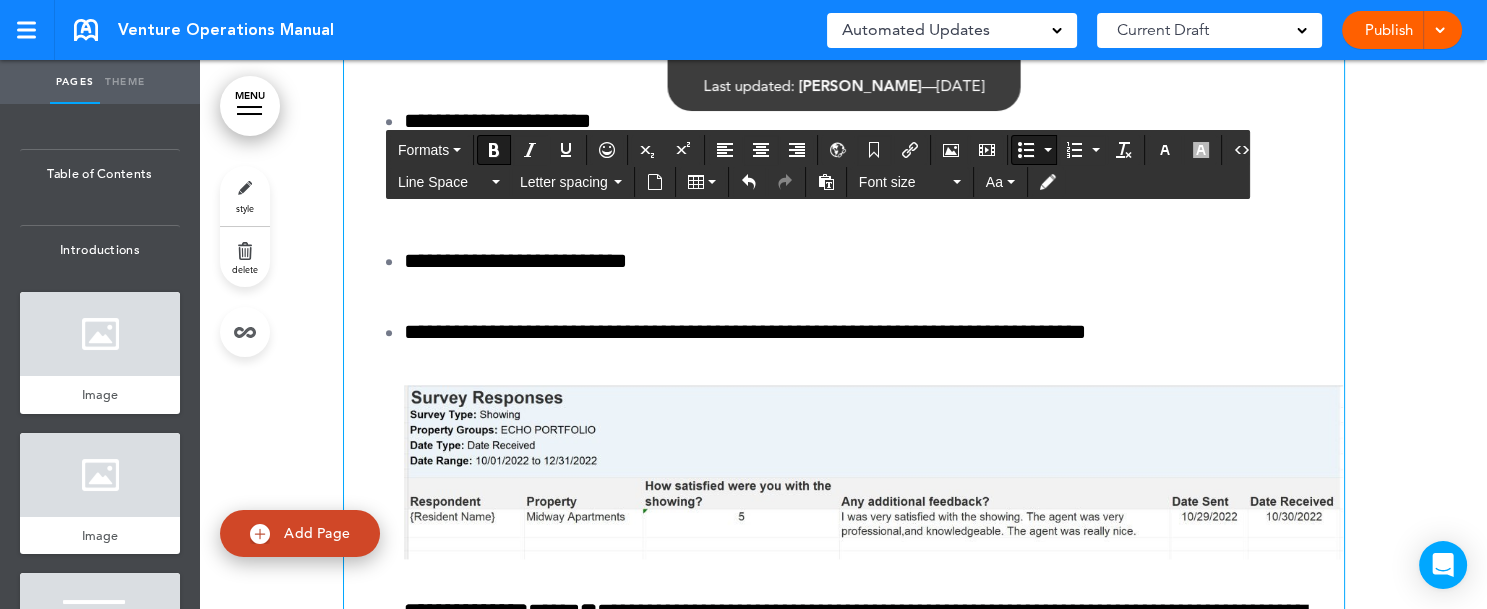 click on "**********" at bounding box center (859, -1002) 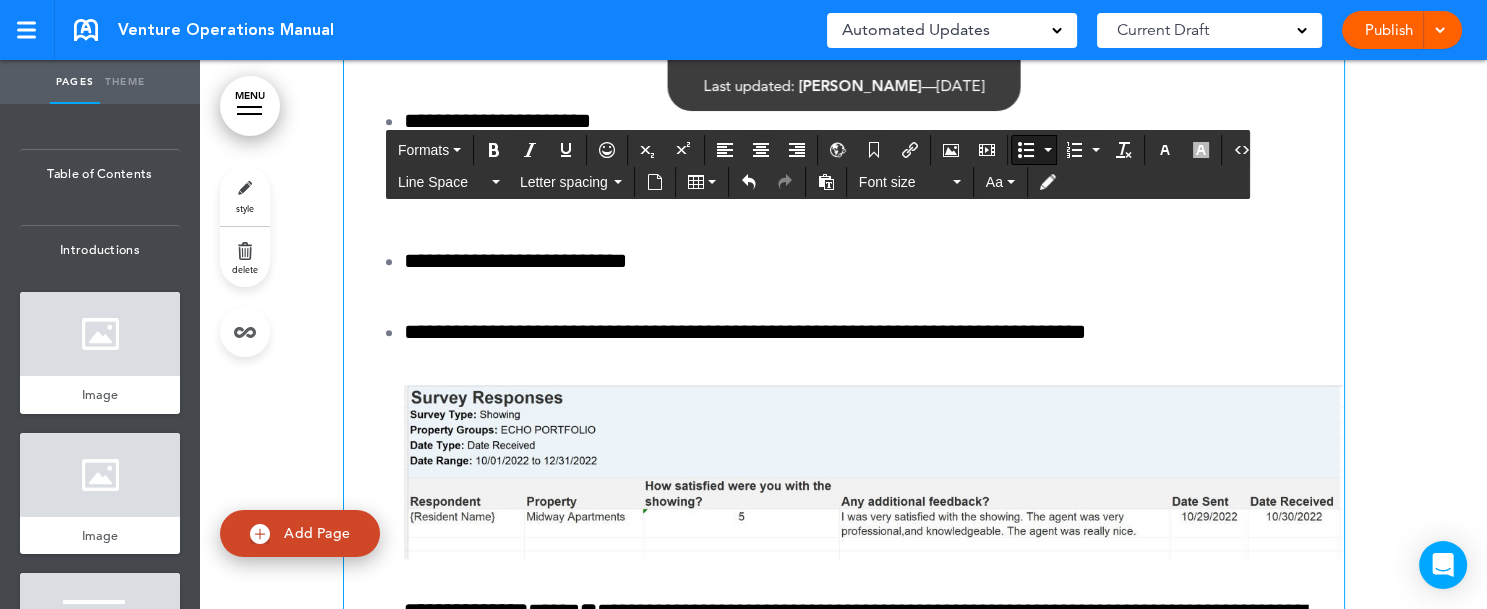 click on "**********" at bounding box center (859, -1002) 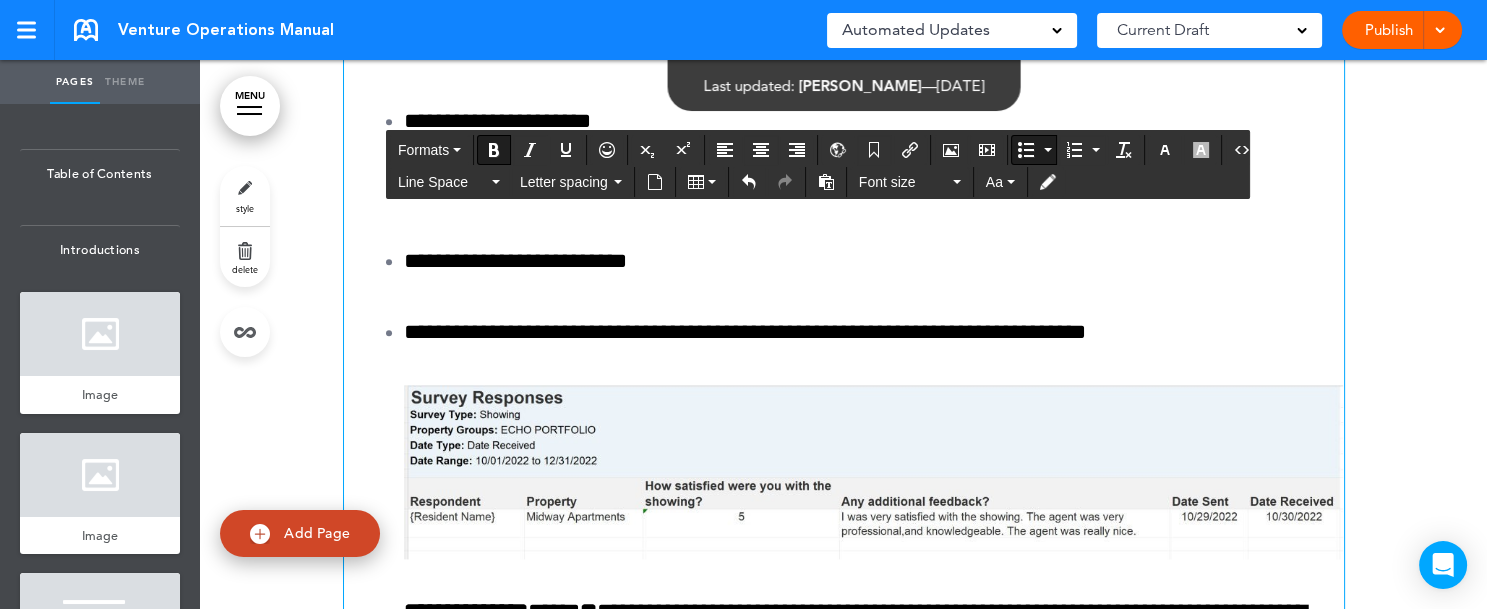 click on "**********" at bounding box center [859, -1002] 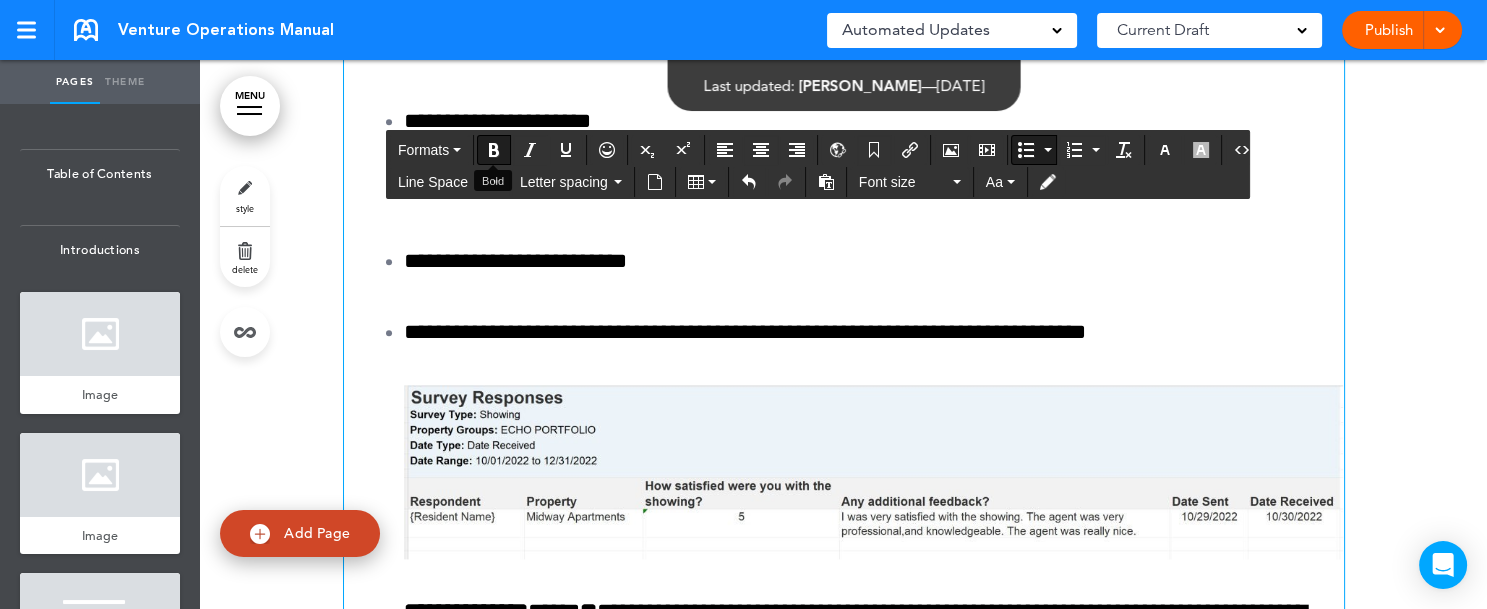 click at bounding box center (494, 150) 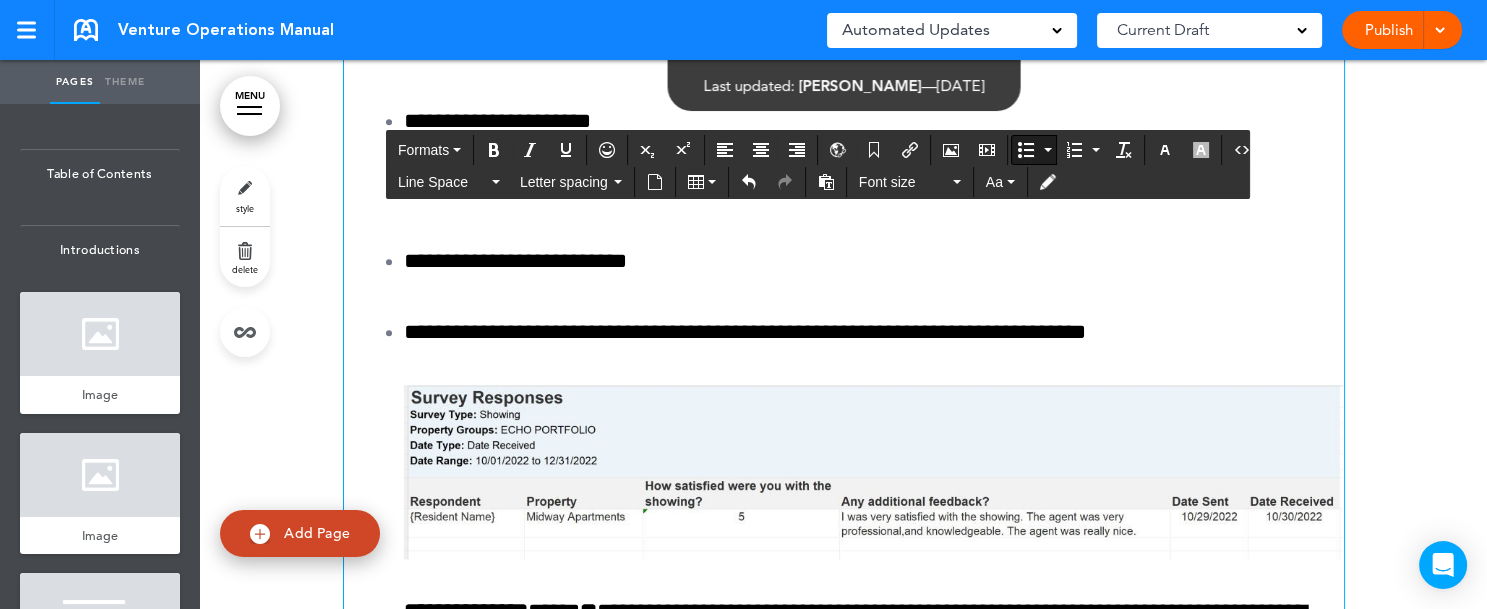 click on "**********" at bounding box center (859, -1002) 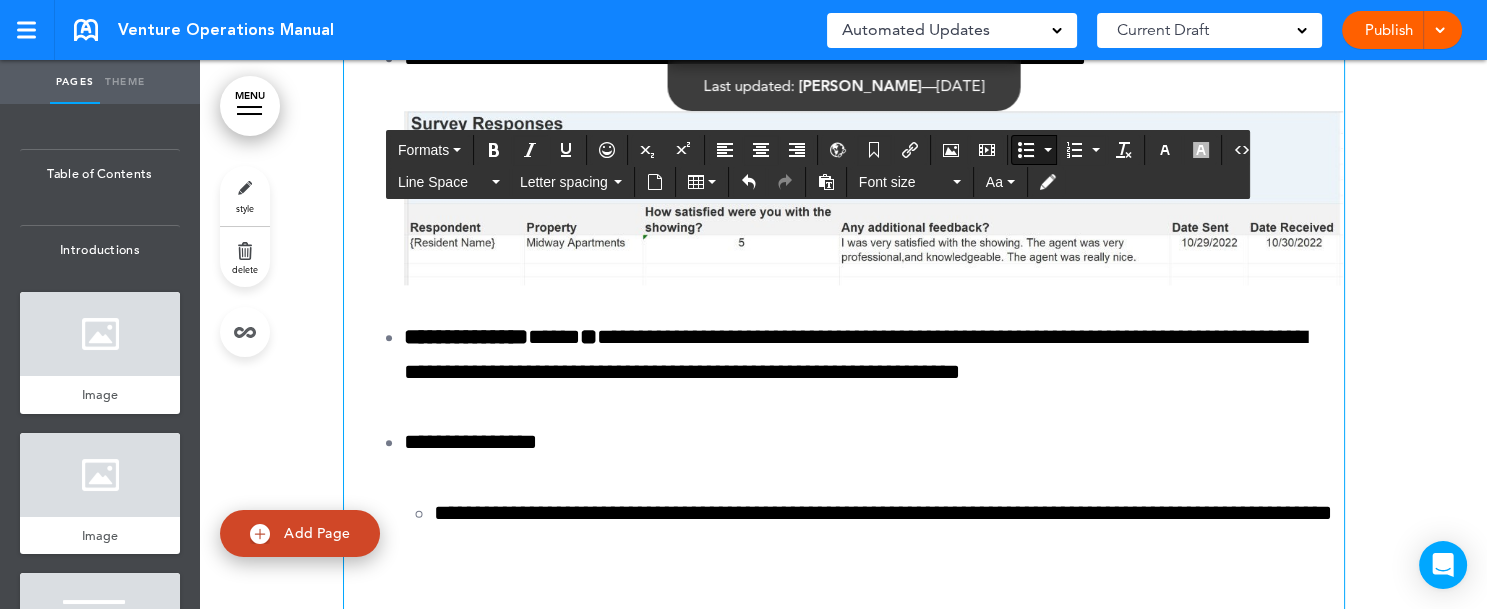click on "**********" at bounding box center [620, -1196] 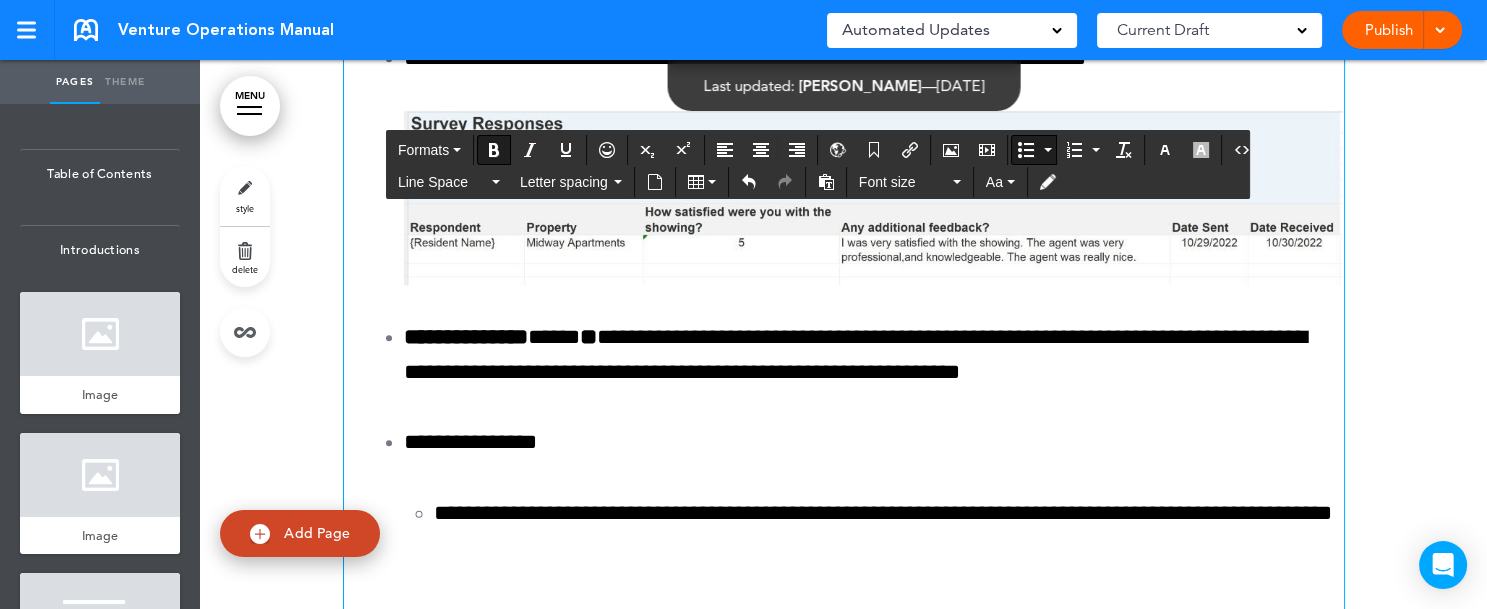 click on "**********" at bounding box center (859, -1160) 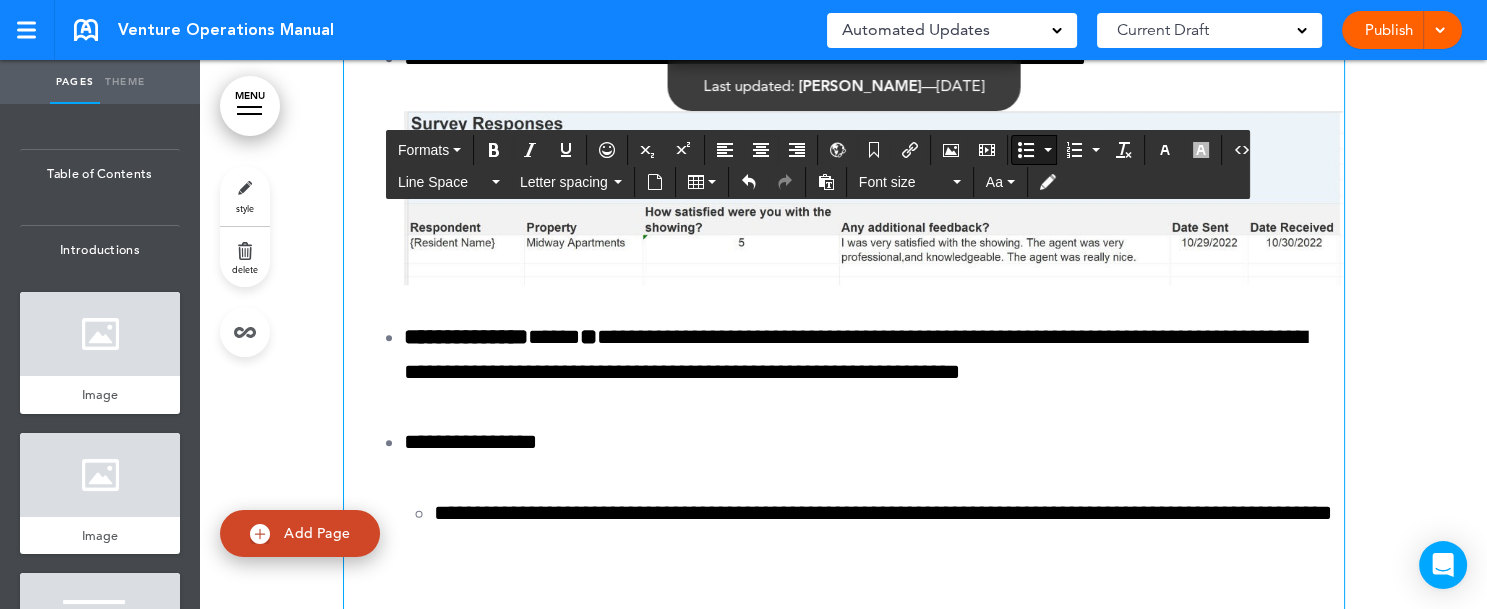 click on "**********" at bounding box center (859, -1160) 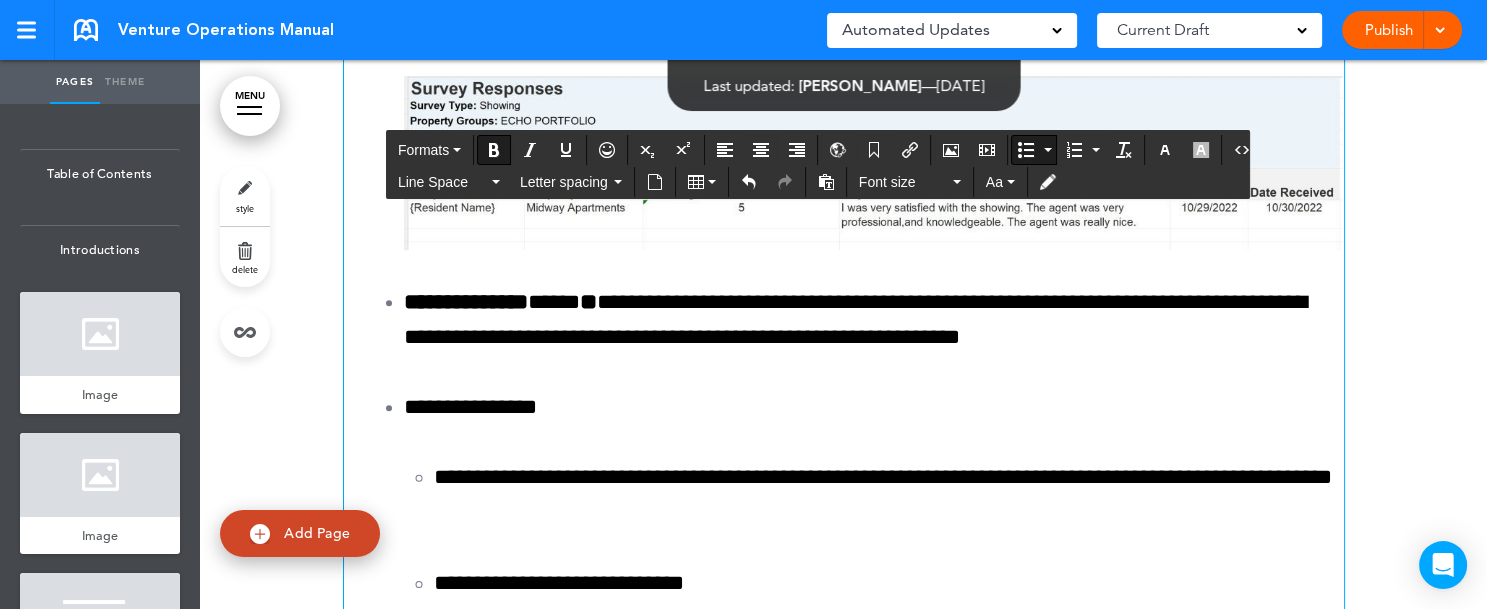 click on "**********" at bounding box center [494, -1055] 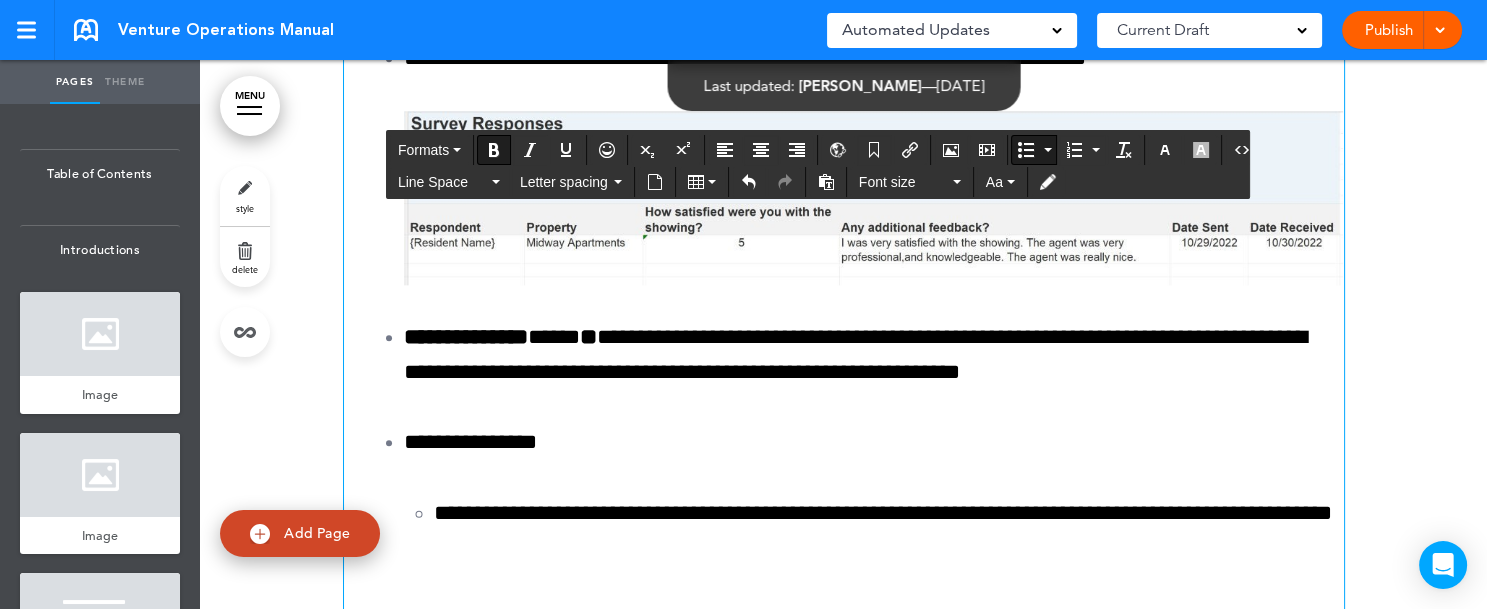 click on "**********" at bounding box center [508, -1055] 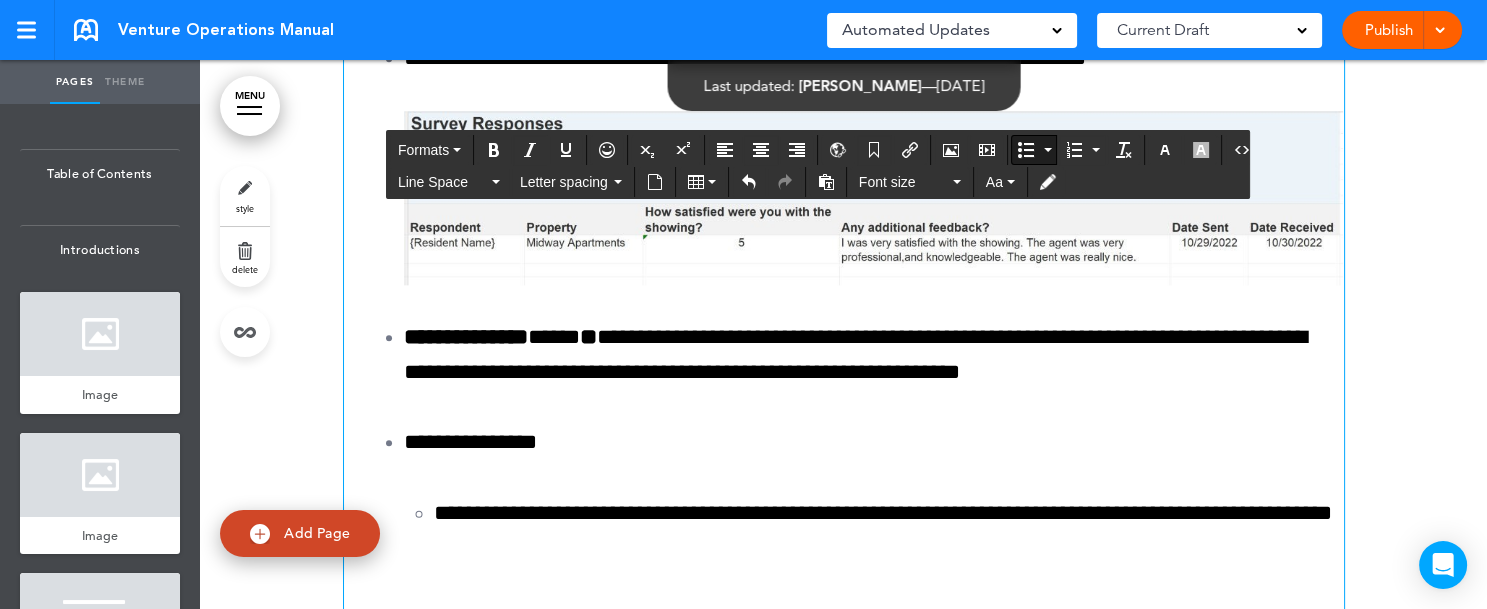 click on "**********" at bounding box center [859, -902] 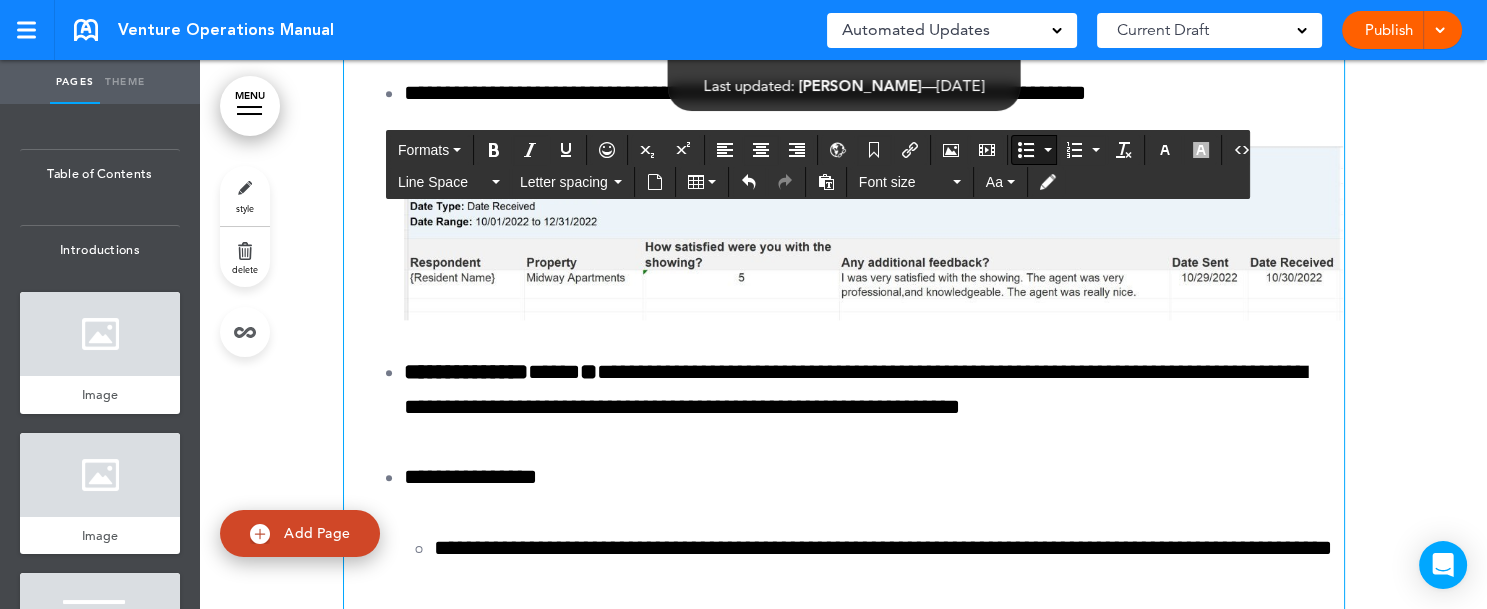click on "**********" at bounding box center [844, -955] 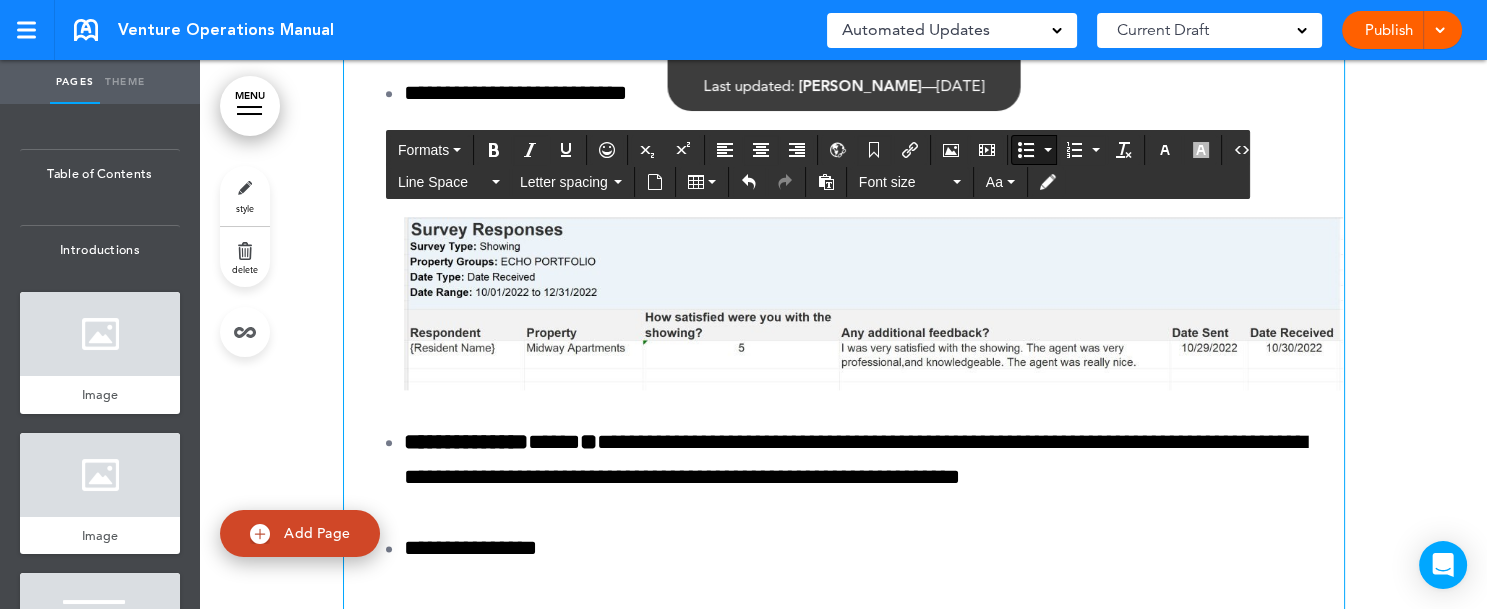 click on "**********" at bounding box center [859, -1019] 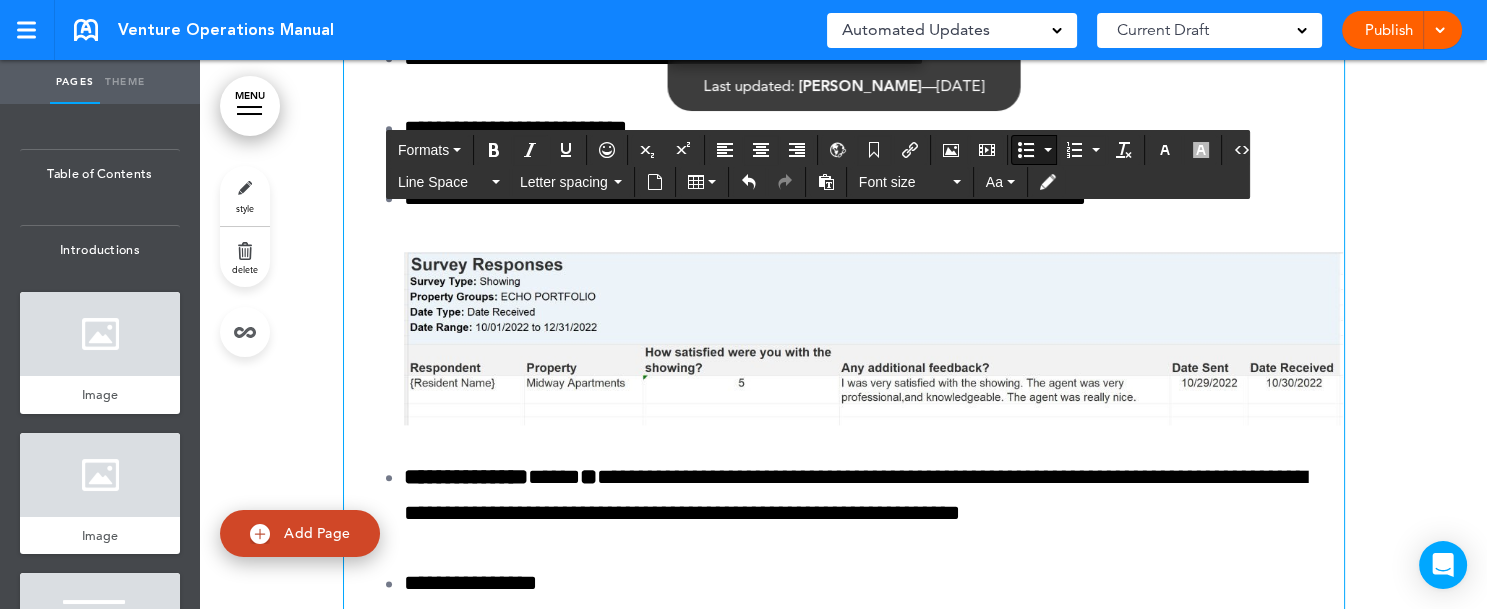 click on "**********" at bounding box center (859, -761) 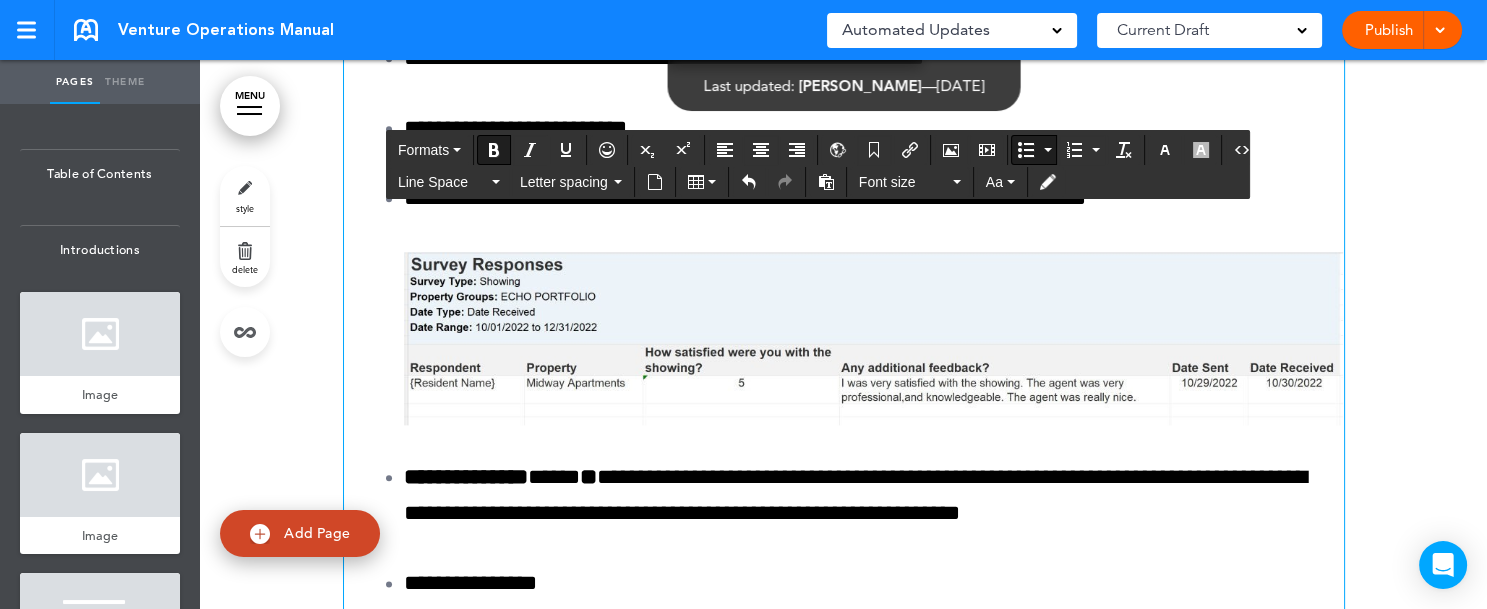 click on "**********" at bounding box center (844, -903) 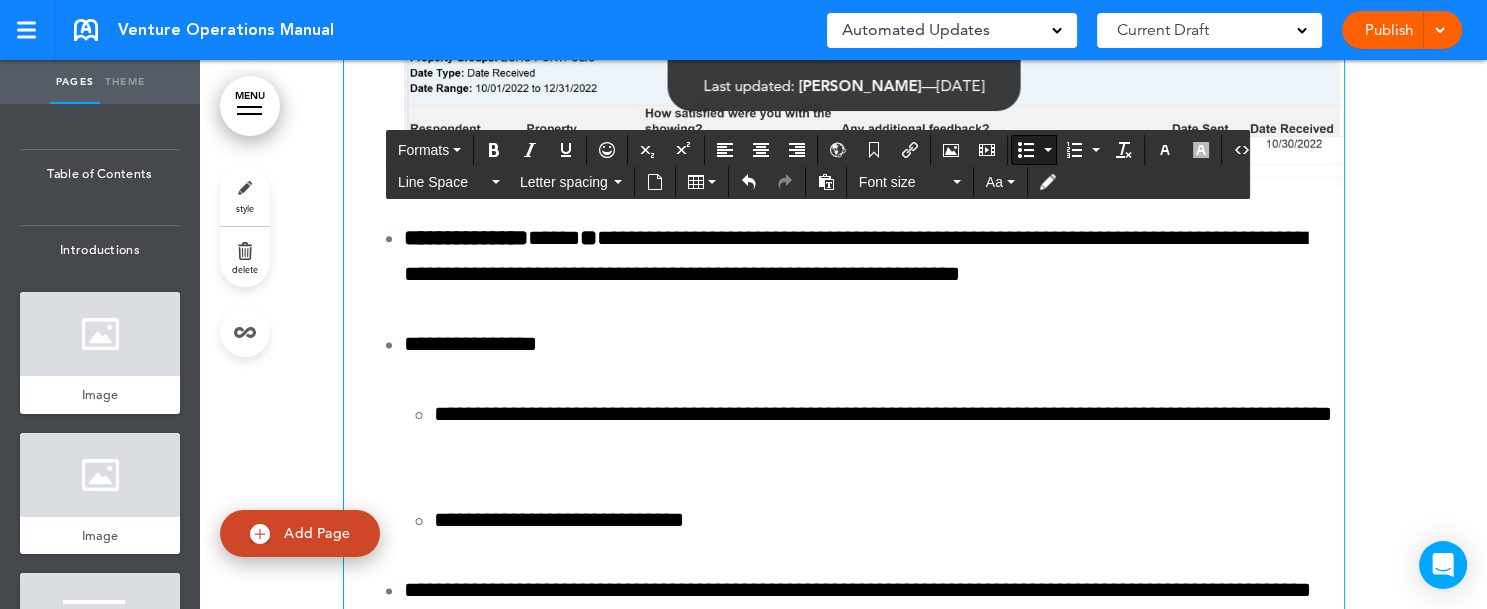 scroll, scrollTop: 150723, scrollLeft: 0, axis: vertical 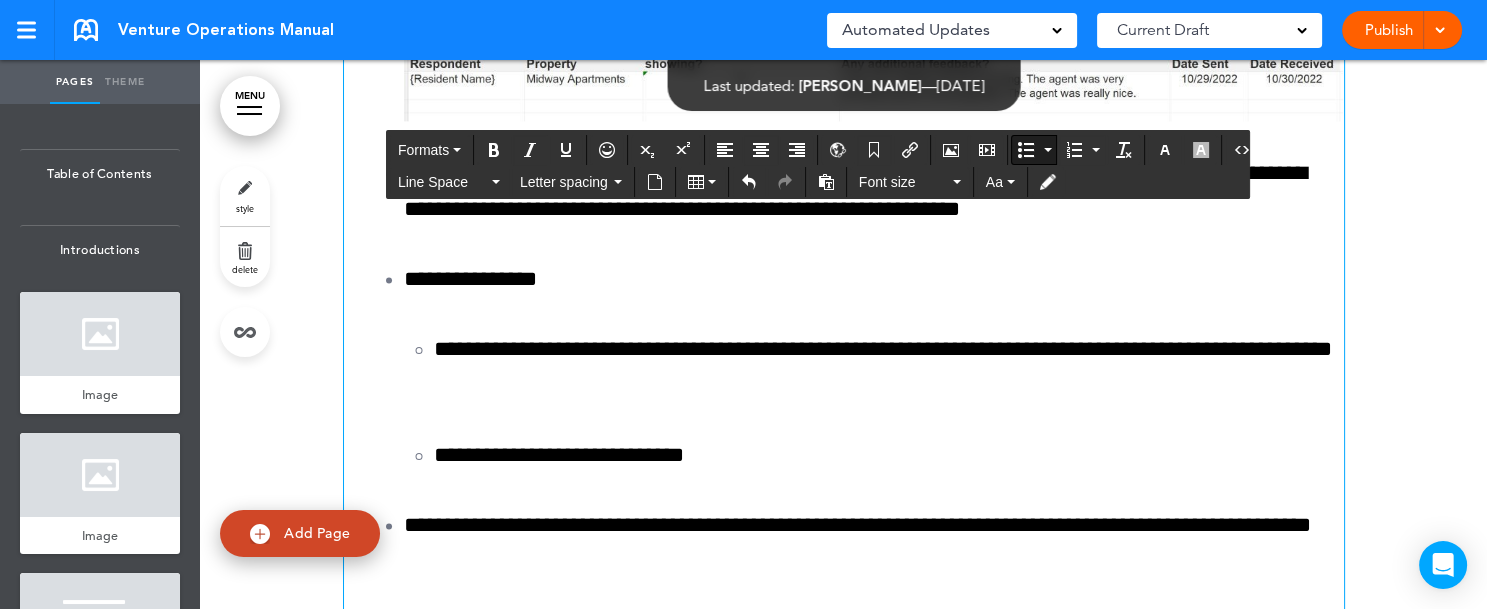 click on "**********" at bounding box center [859, -1065] 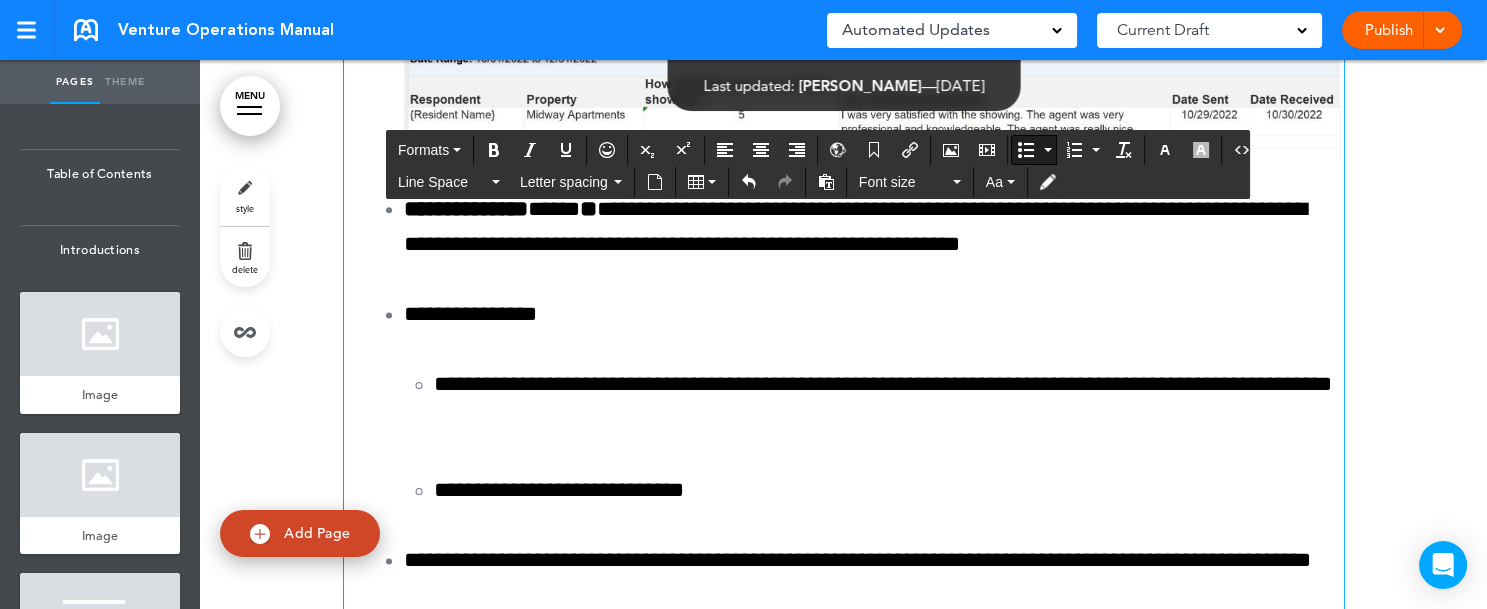 drag, startPoint x: 359, startPoint y: 221, endPoint x: 565, endPoint y: 223, distance: 206.0097 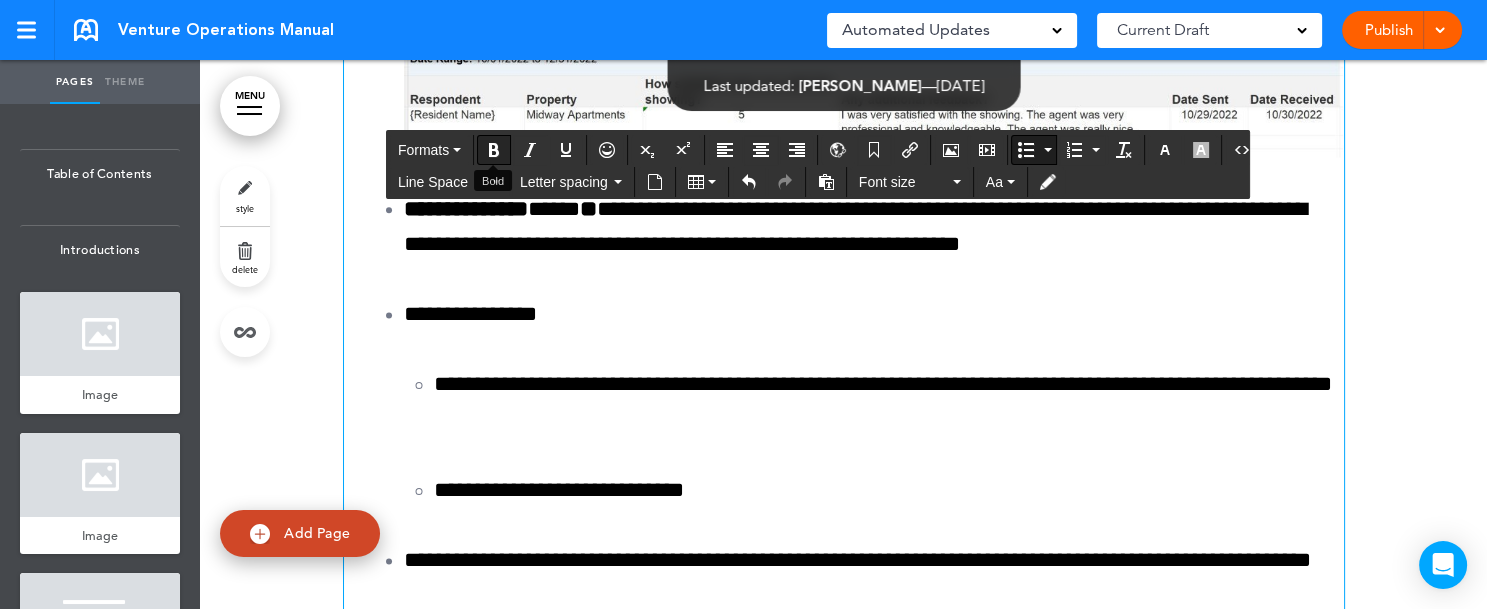 click at bounding box center [494, 150] 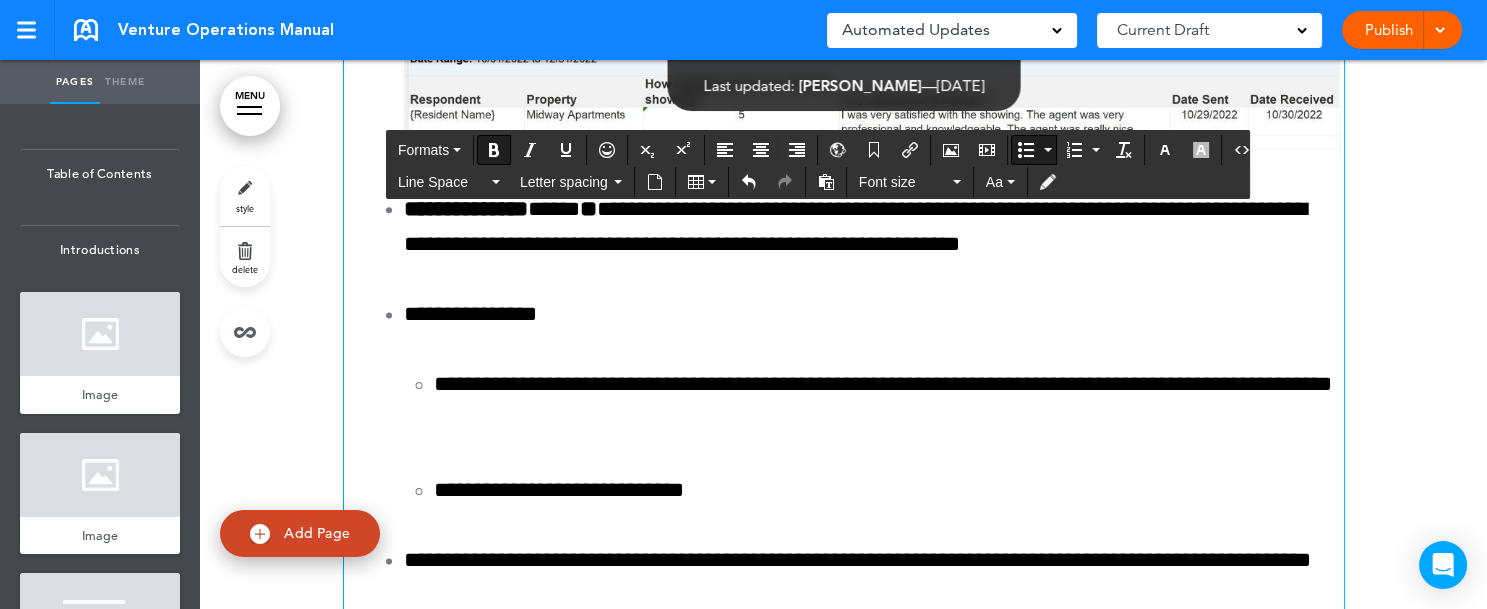 click on "**********" at bounding box center (859, -1048) 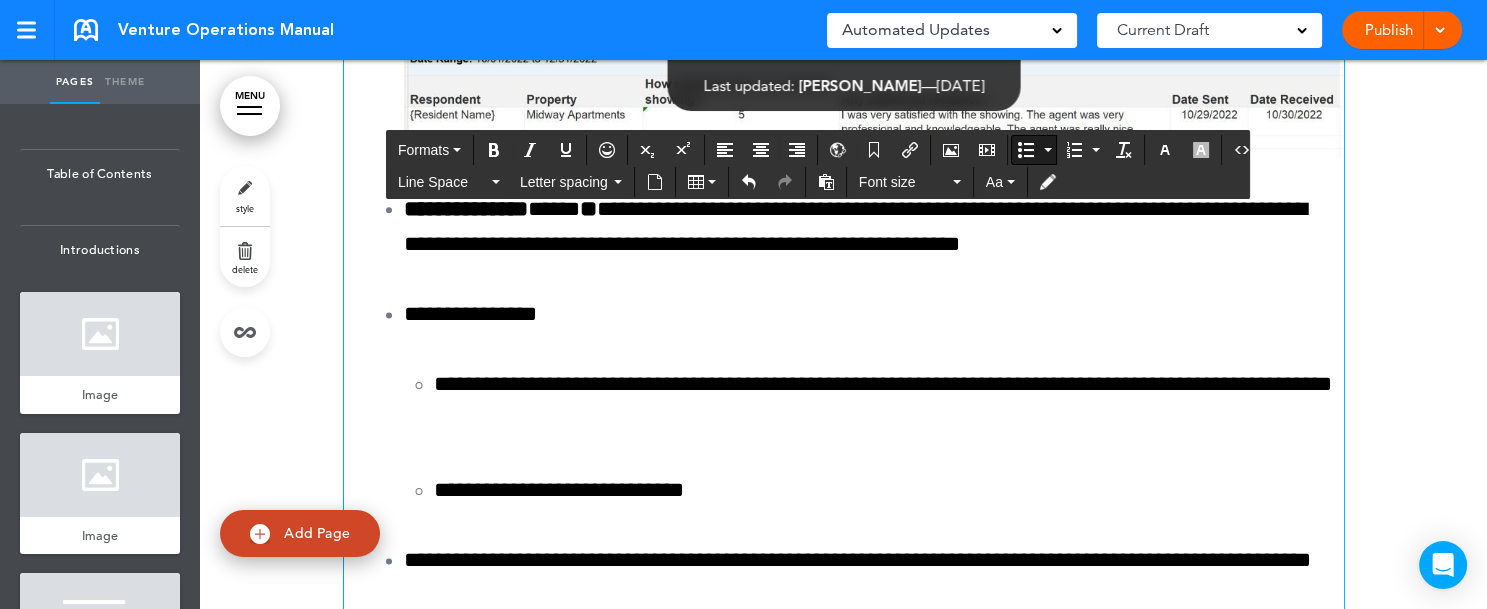 click at bounding box center (859, -1013) 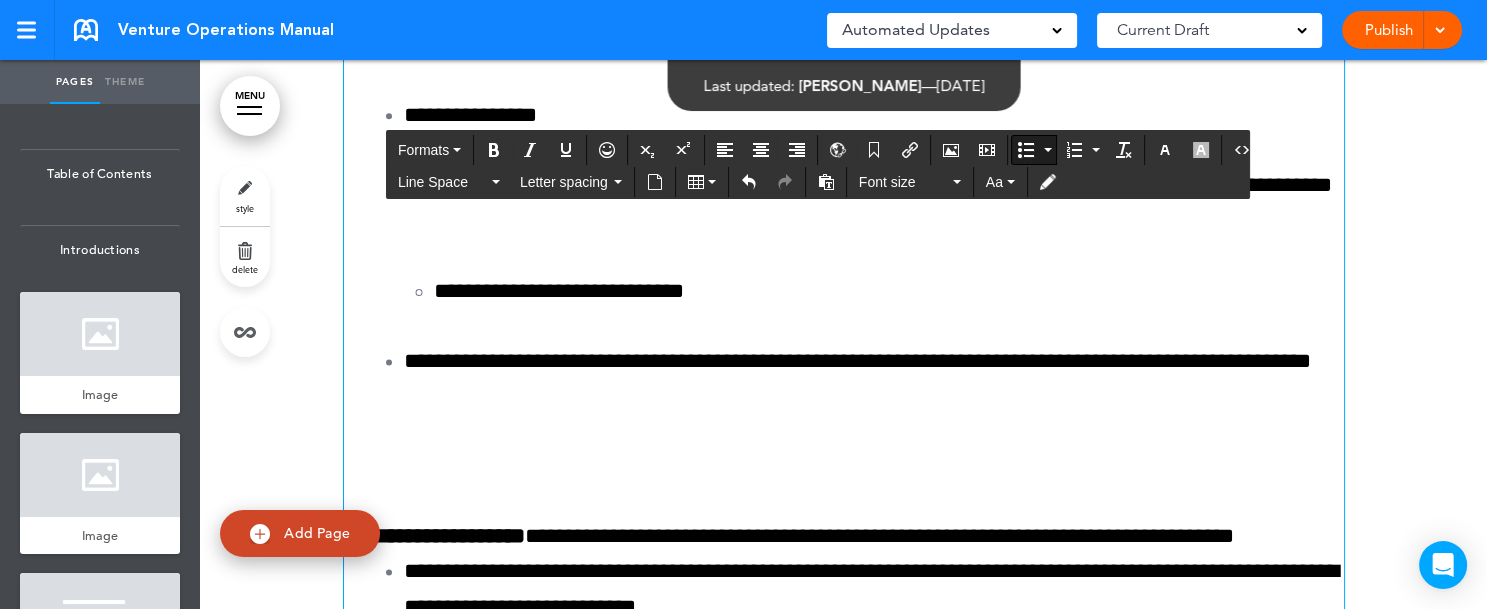 drag, startPoint x: 400, startPoint y: 367, endPoint x: 884, endPoint y: 565, distance: 522.934 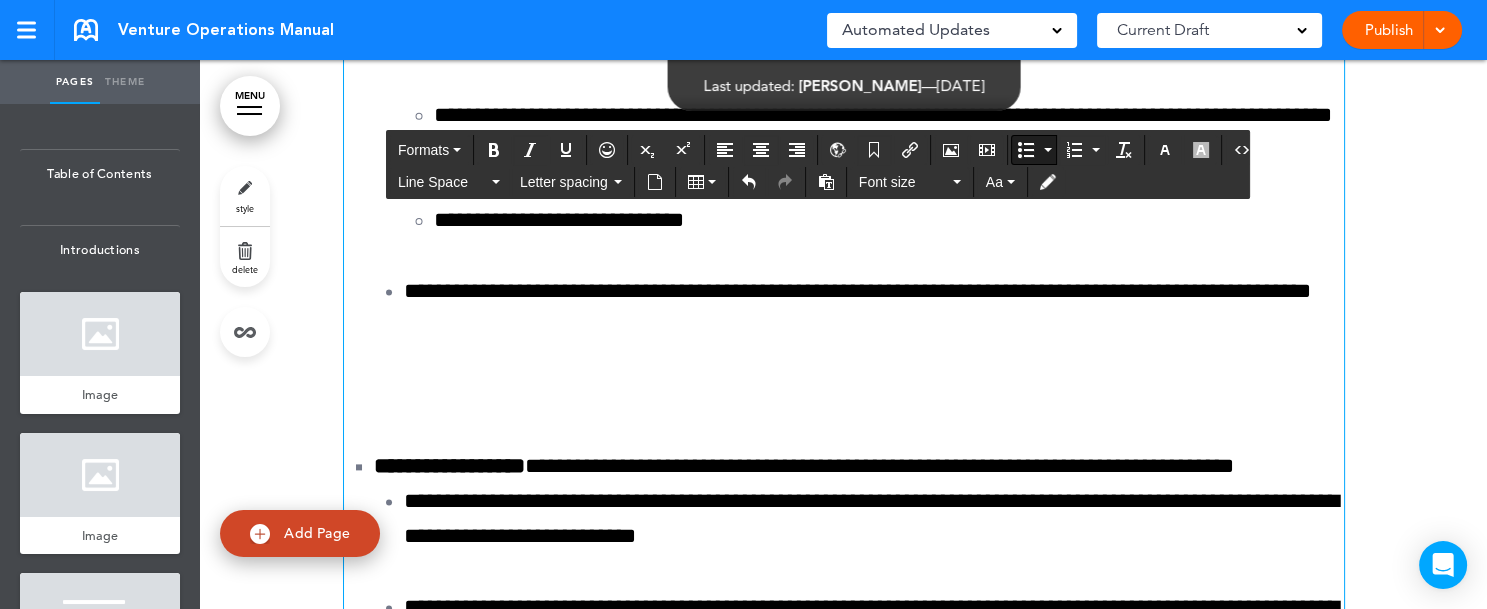 click on "**********" at bounding box center (844, -2864) 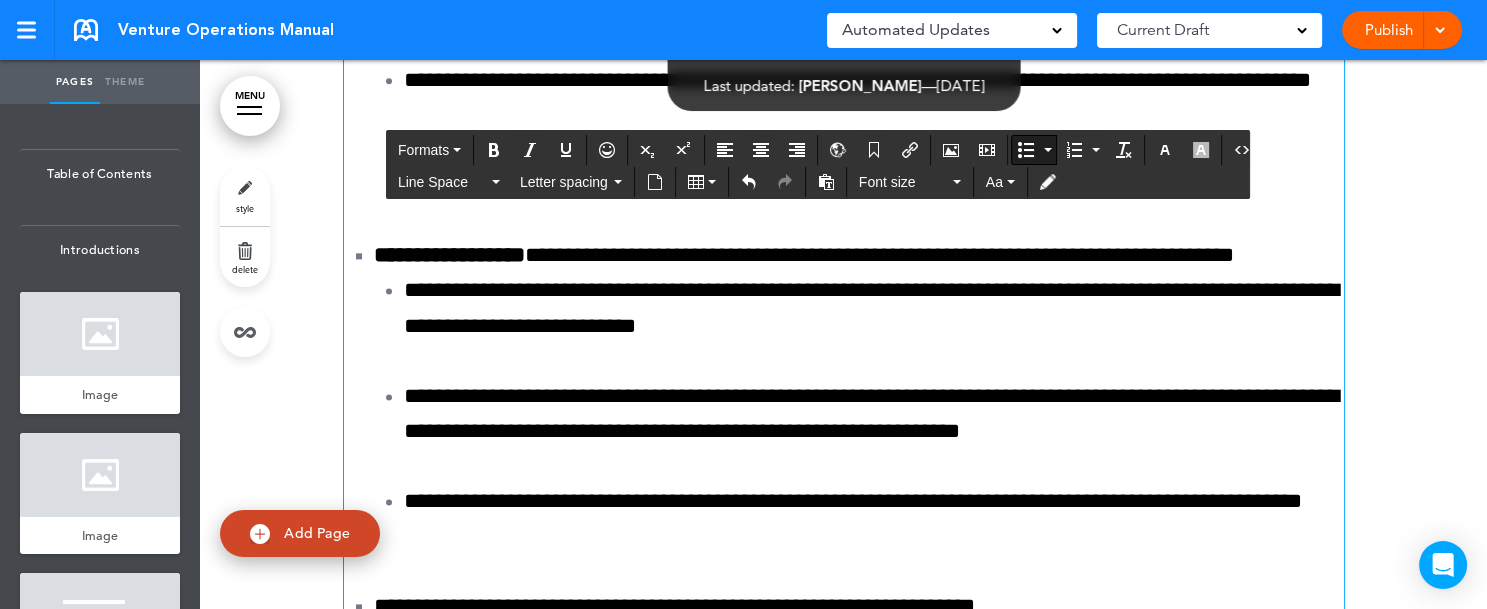 drag, startPoint x: 973, startPoint y: 509, endPoint x: 1025, endPoint y: 554, distance: 68.76772 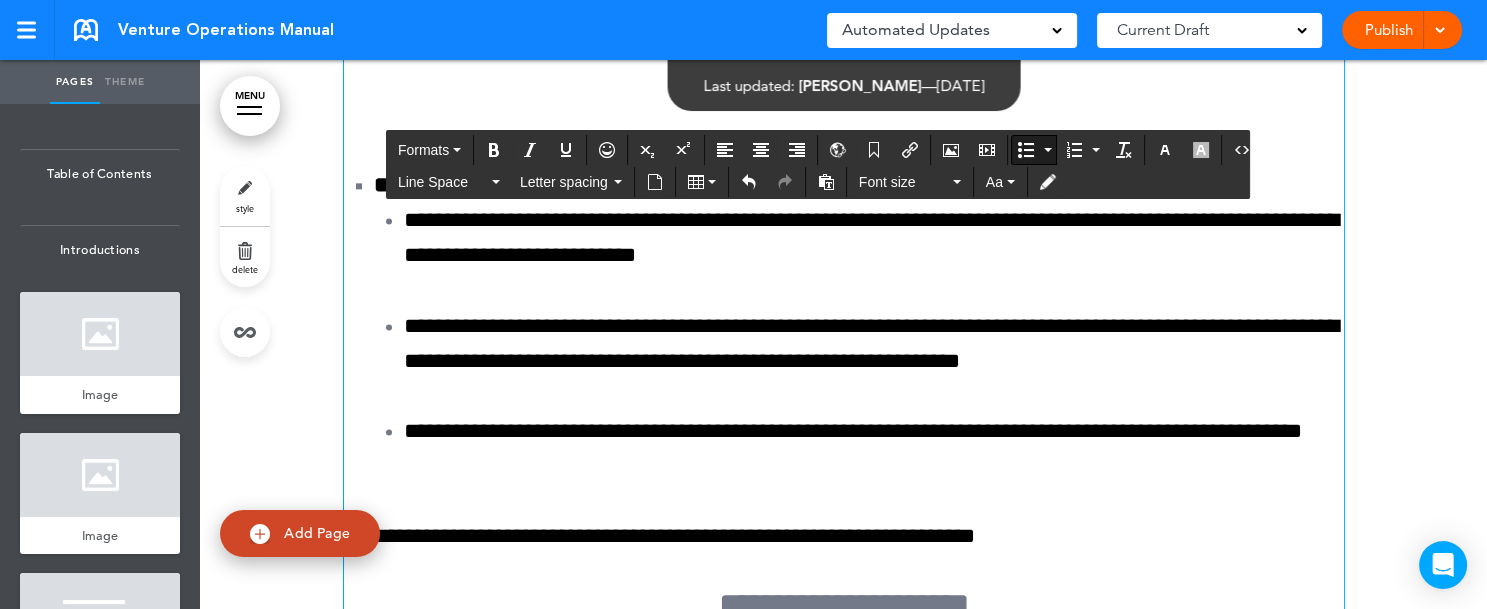 drag, startPoint x: 1274, startPoint y: 564, endPoint x: 1279, endPoint y: 578, distance: 14.866069 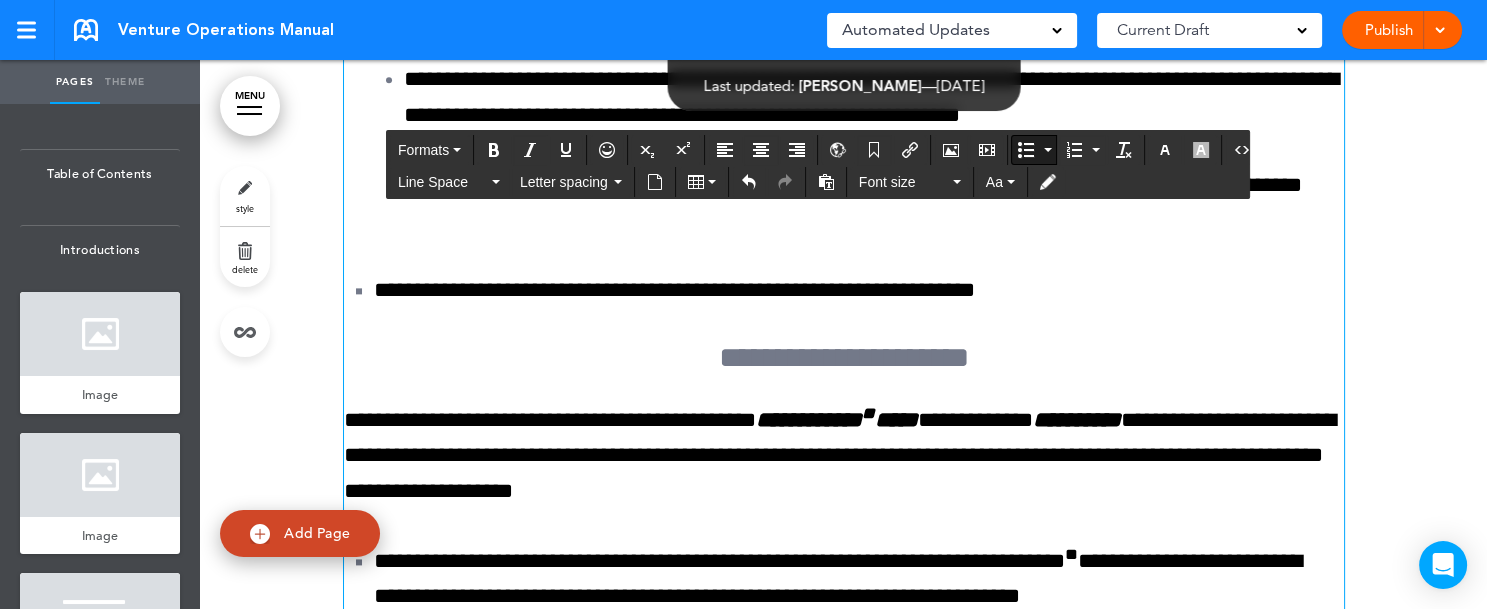 click on "**********" at bounding box center [859, -1078] 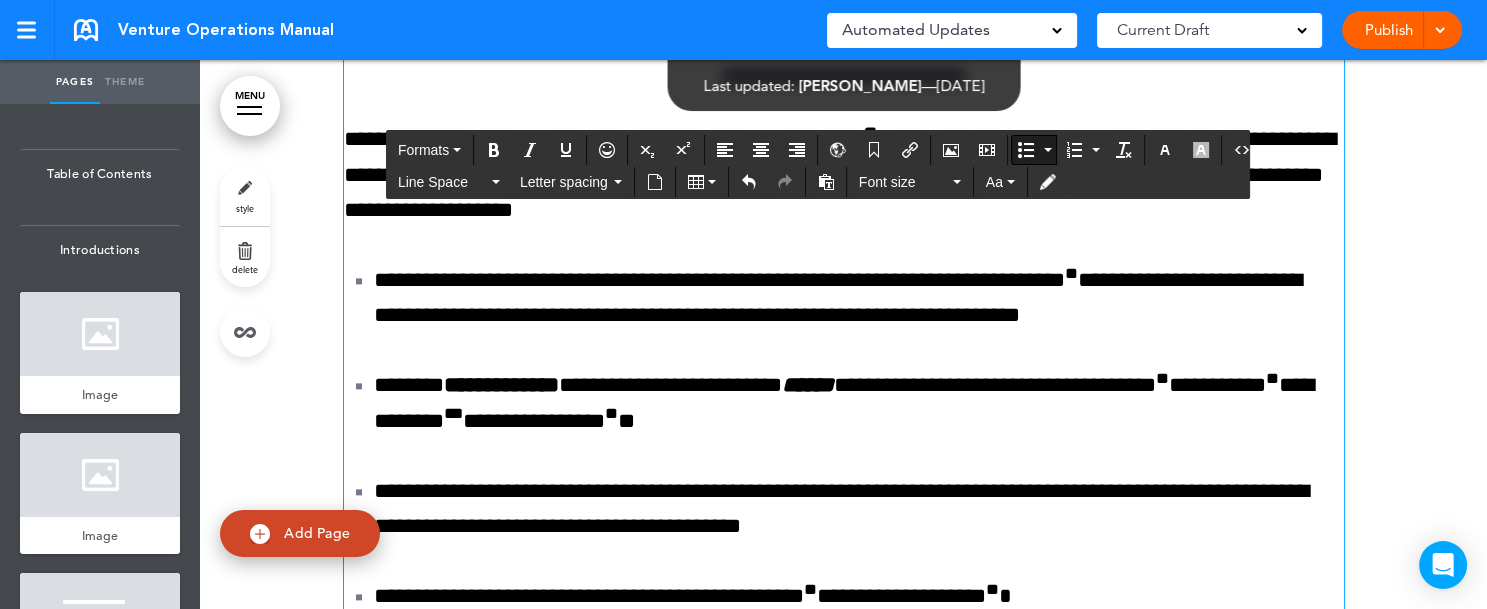 click at bounding box center (874, -1008) 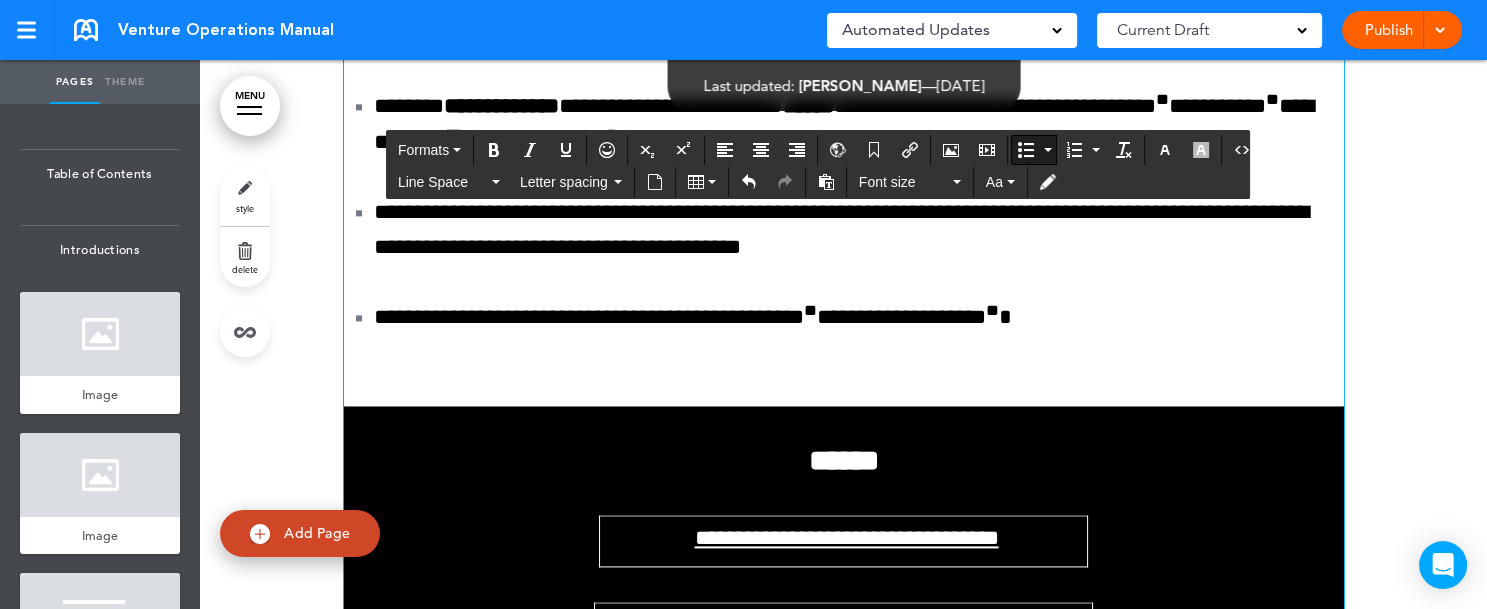click on "**********" at bounding box center [859, -1165] 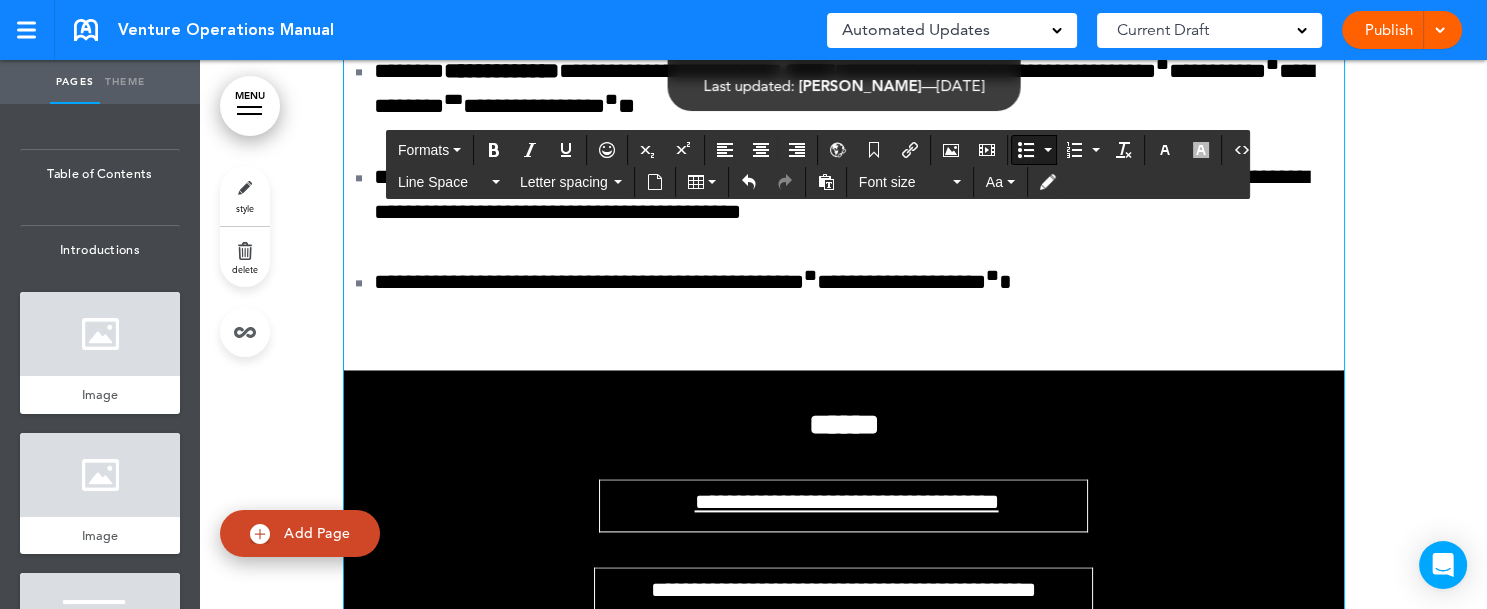 drag, startPoint x: 388, startPoint y: 361, endPoint x: 1332, endPoint y: 591, distance: 971.6152 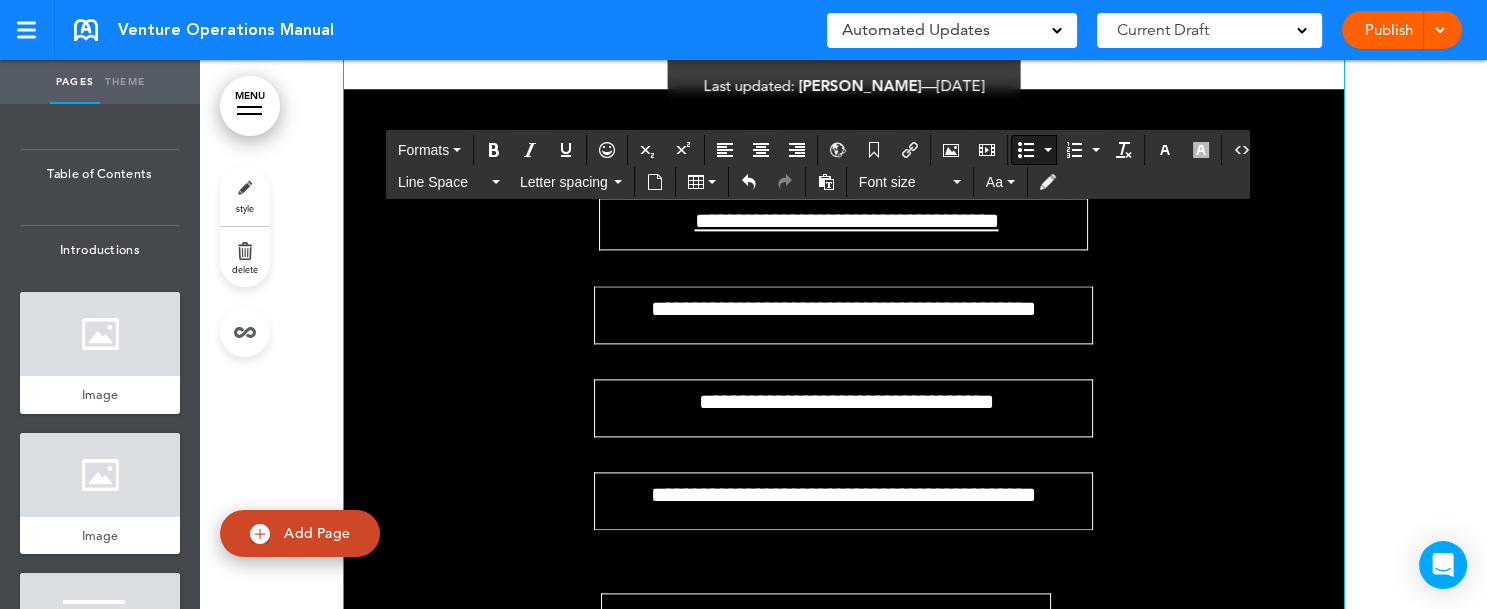 drag, startPoint x: 389, startPoint y: 362, endPoint x: 495, endPoint y: 367, distance: 106.11786 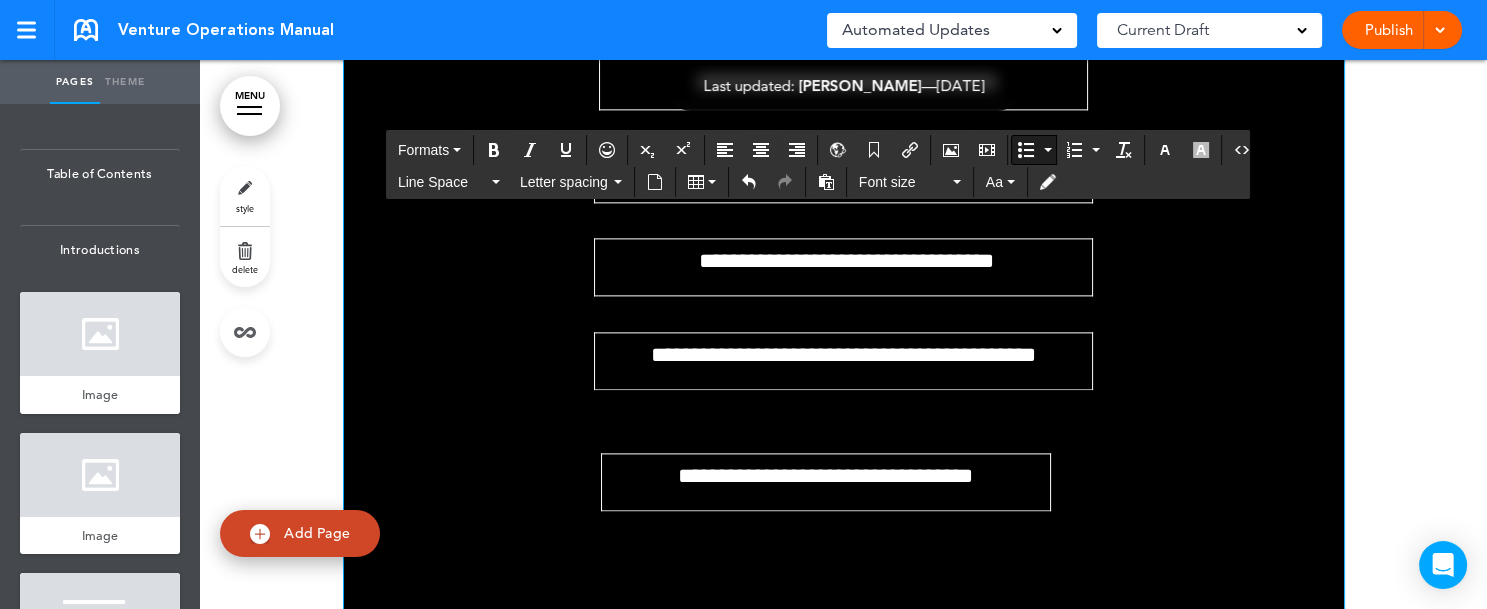 click on "**********" at bounding box center (874, -1025) 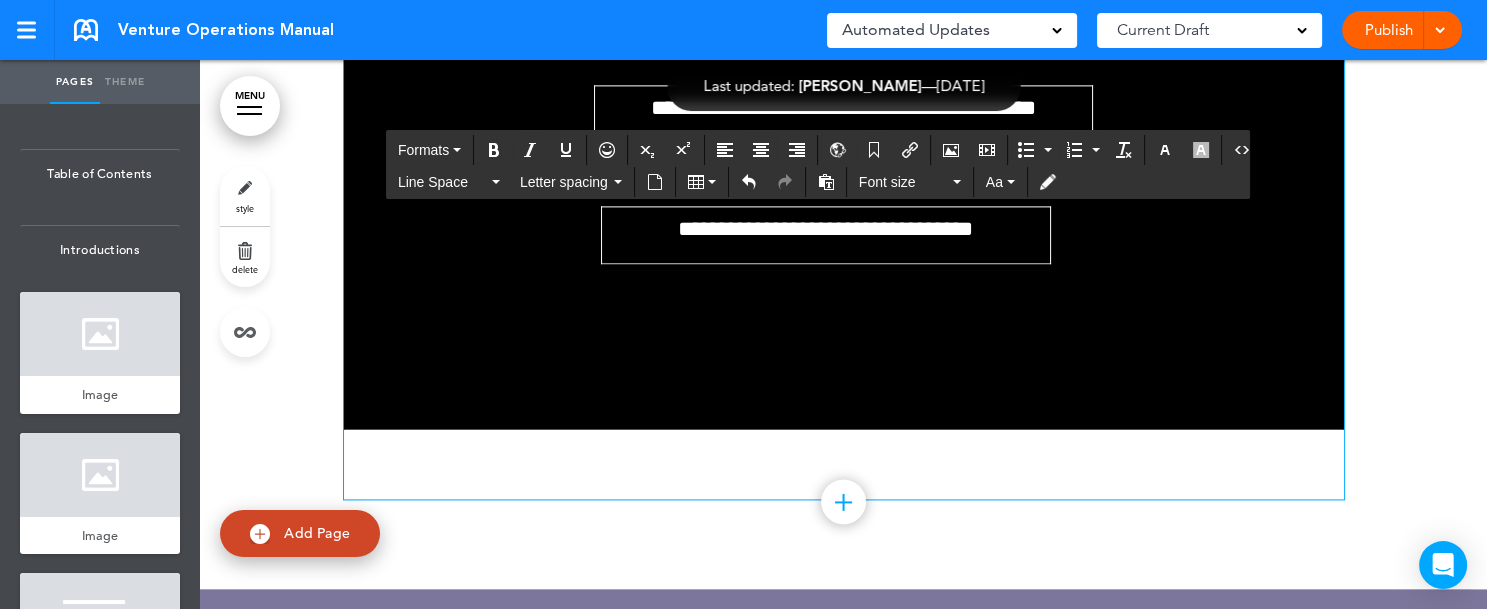 scroll, scrollTop: 151005, scrollLeft: 0, axis: vertical 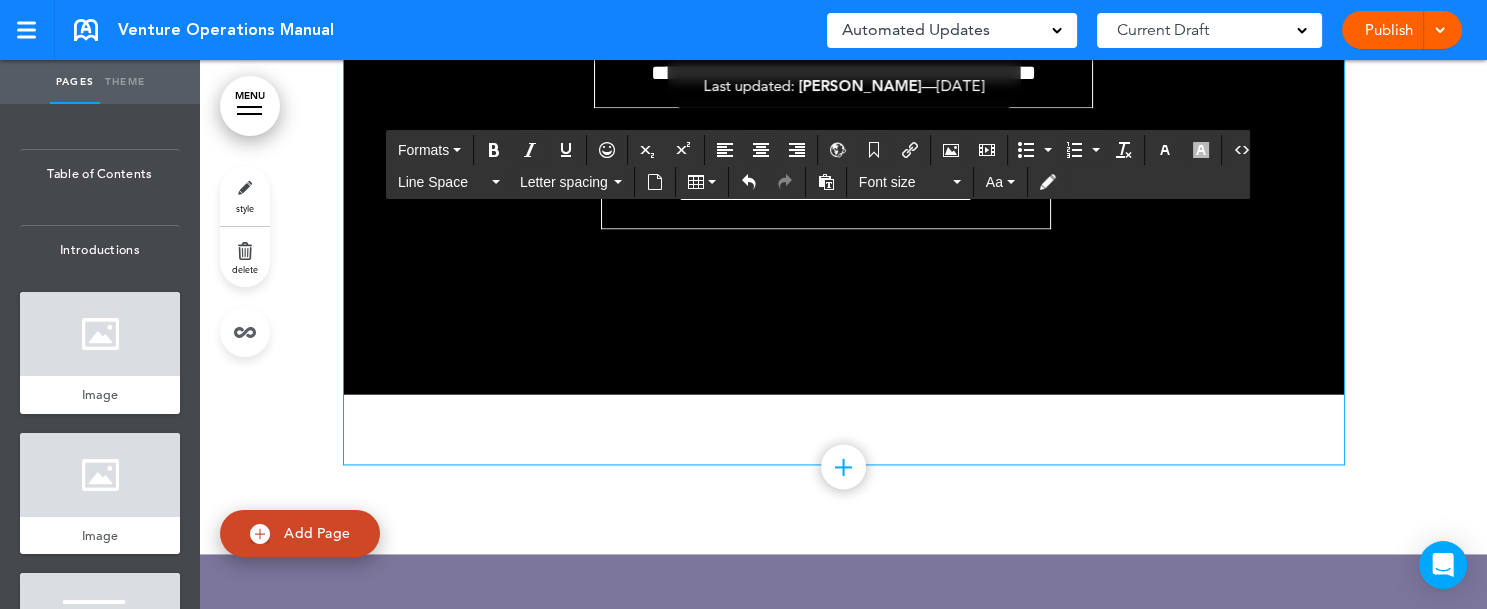 click on "Publish
Publish
Preview Draft" at bounding box center (1402, 30) 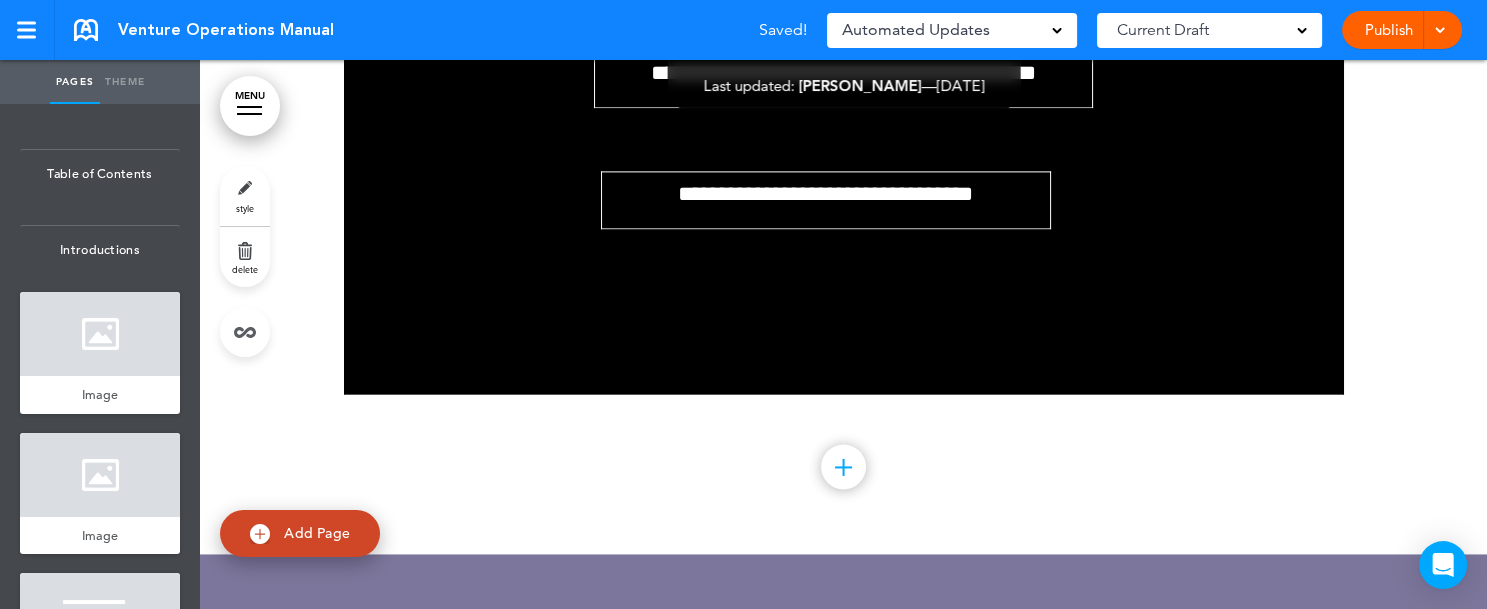 click at bounding box center (1437, 30) 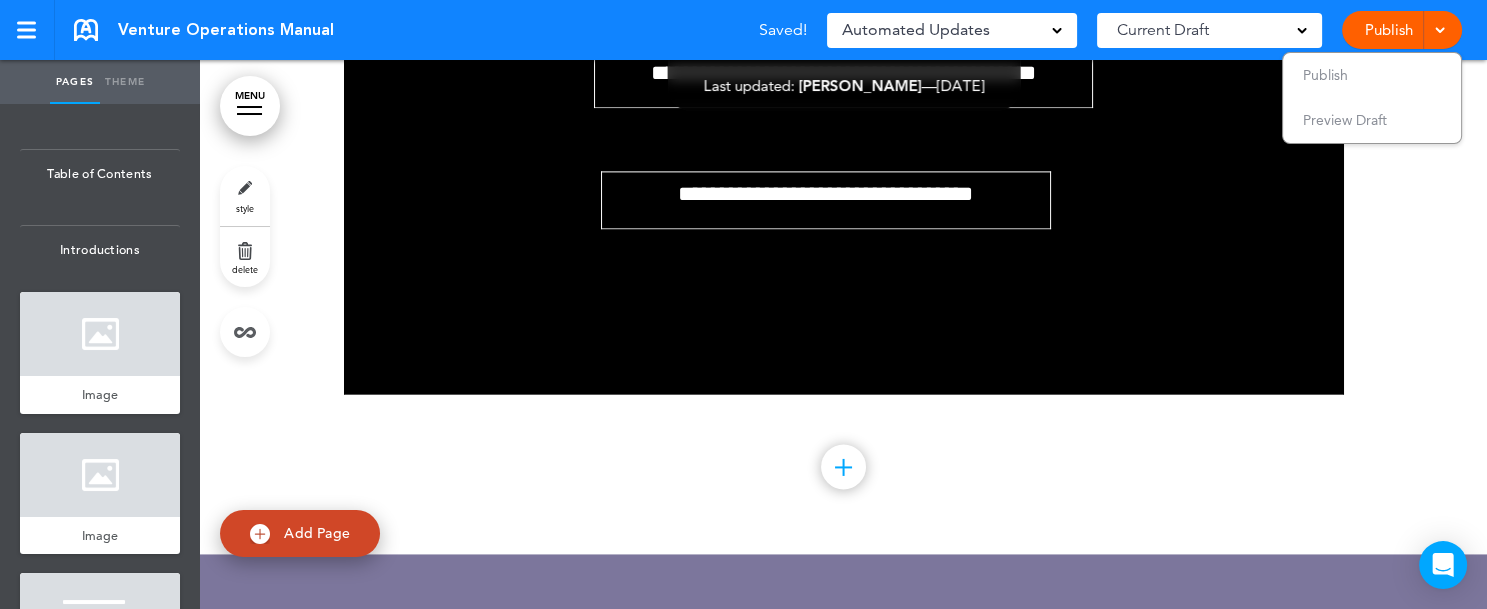 click at bounding box center [1437, 30] 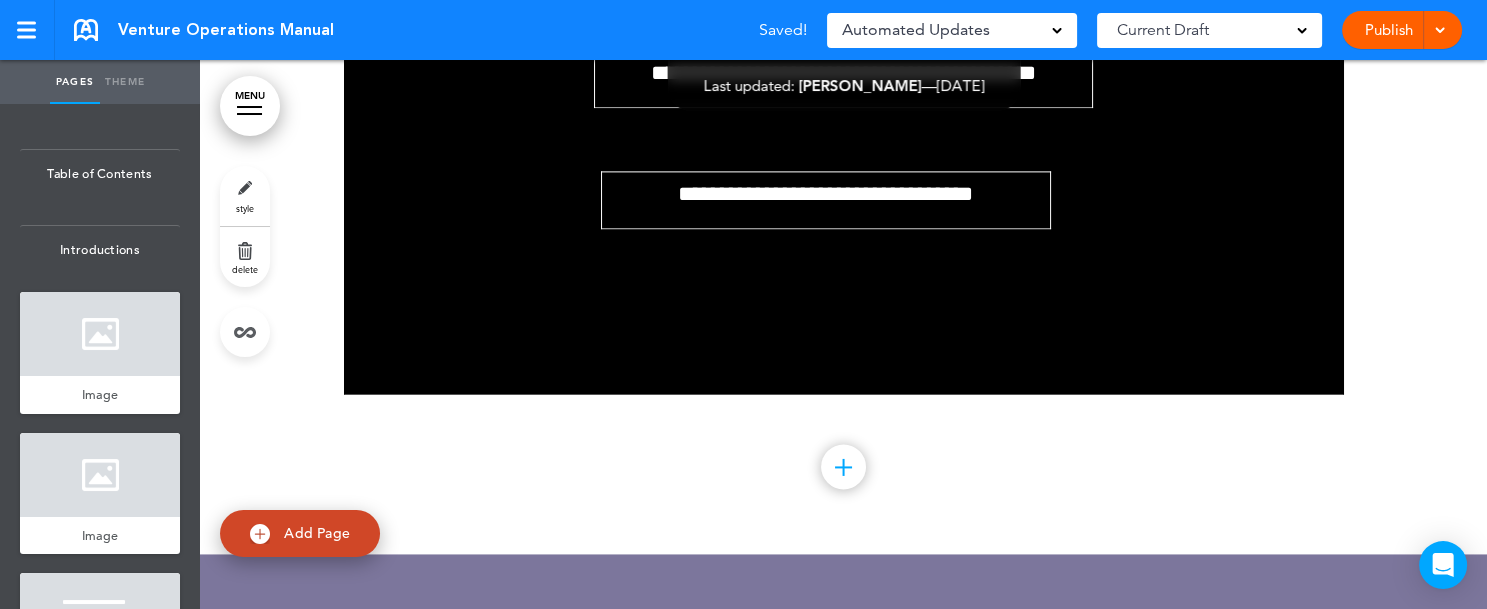 click at bounding box center [1439, 28] 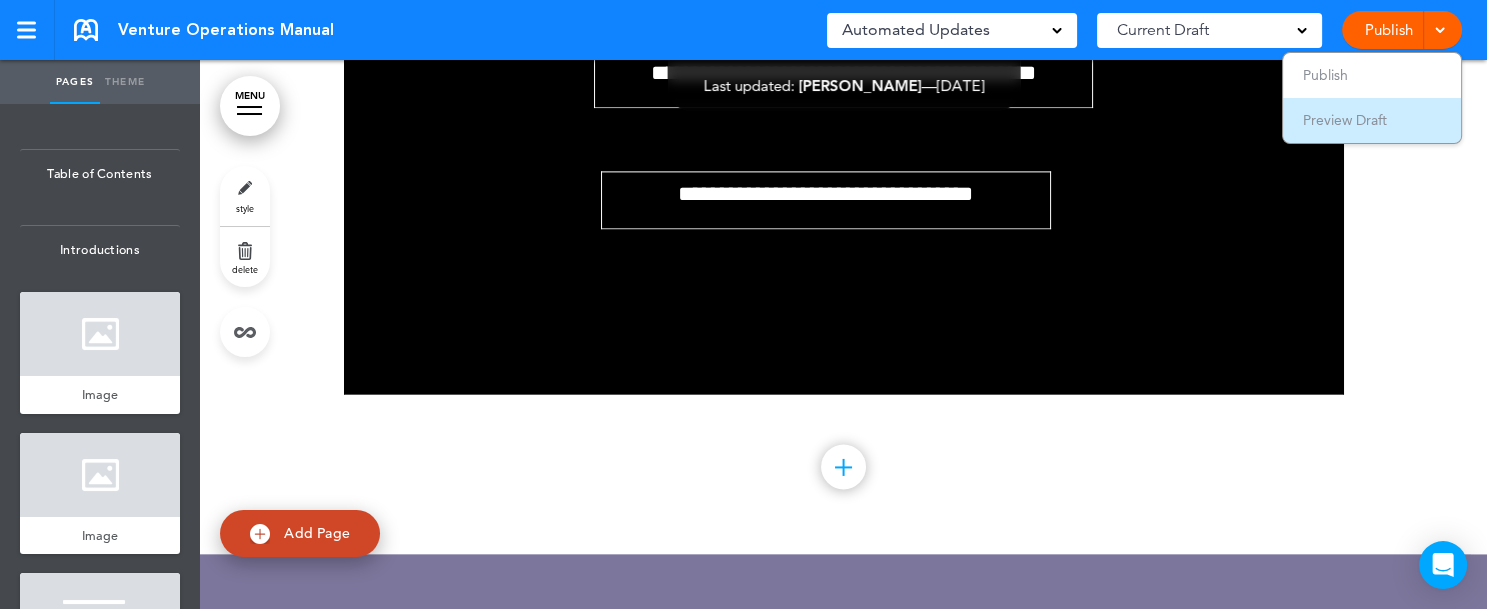 click on "Preview Draft" at bounding box center (1345, 120) 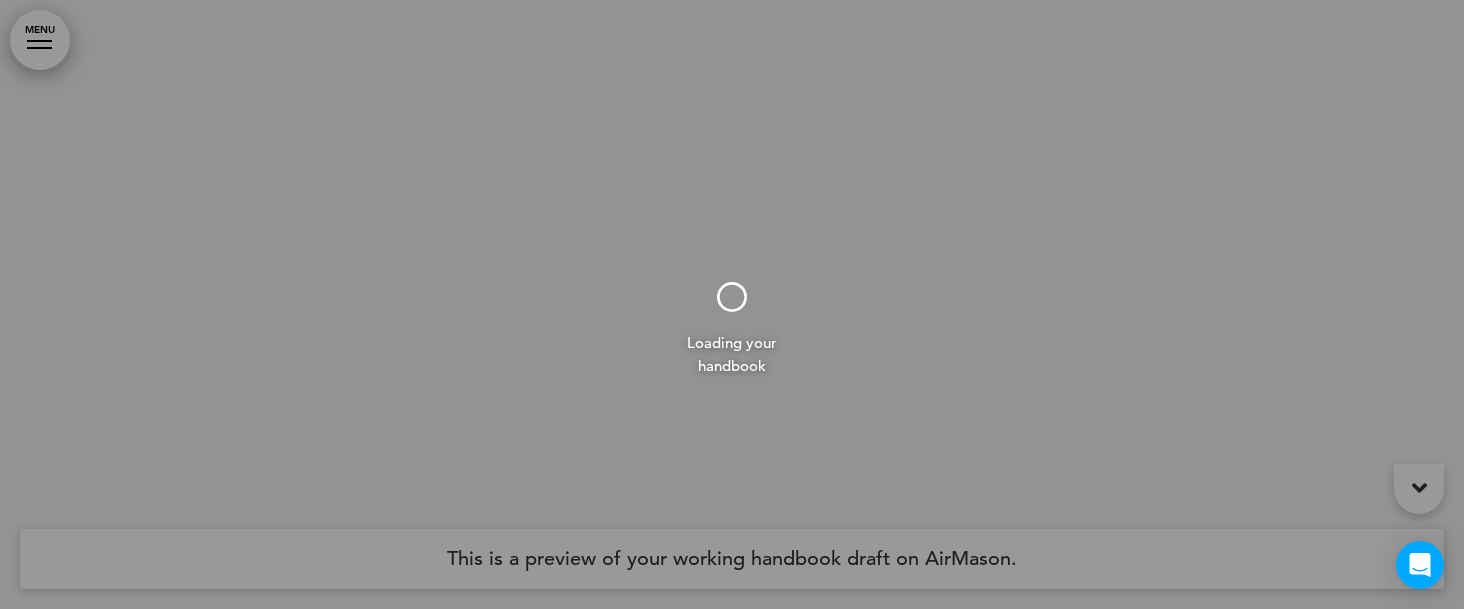 scroll, scrollTop: 0, scrollLeft: 0, axis: both 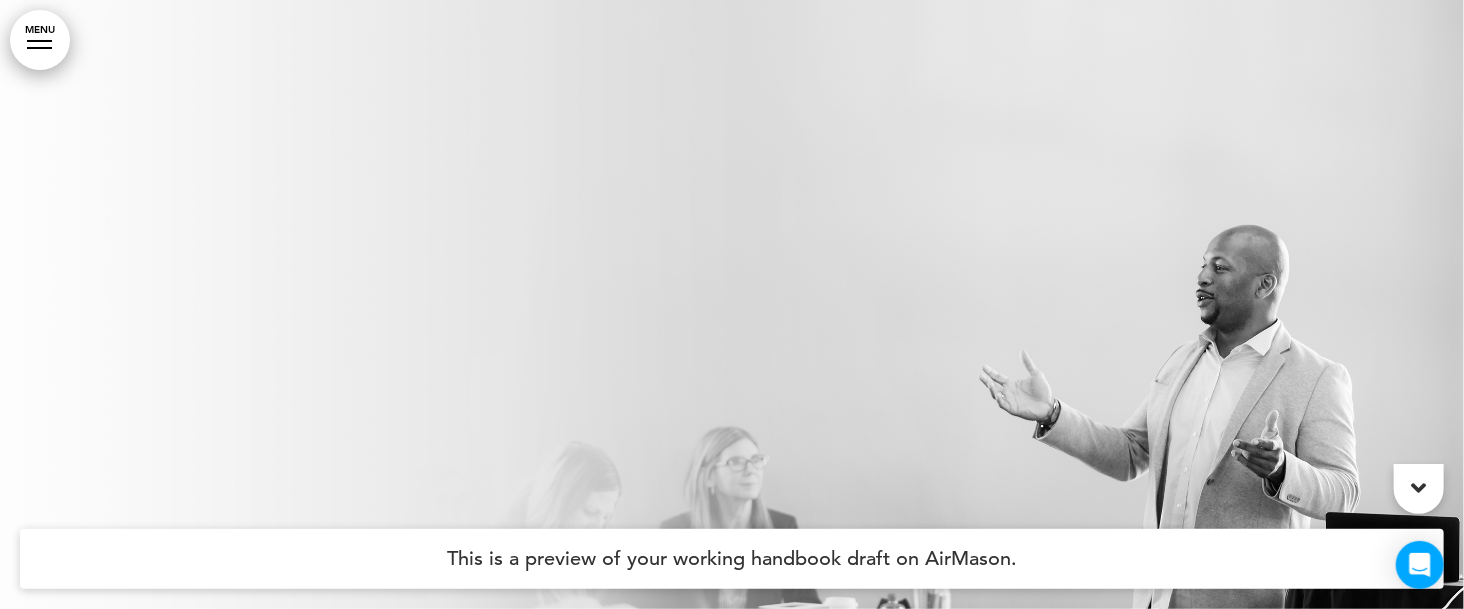 click on "MENU" at bounding box center (40, 40) 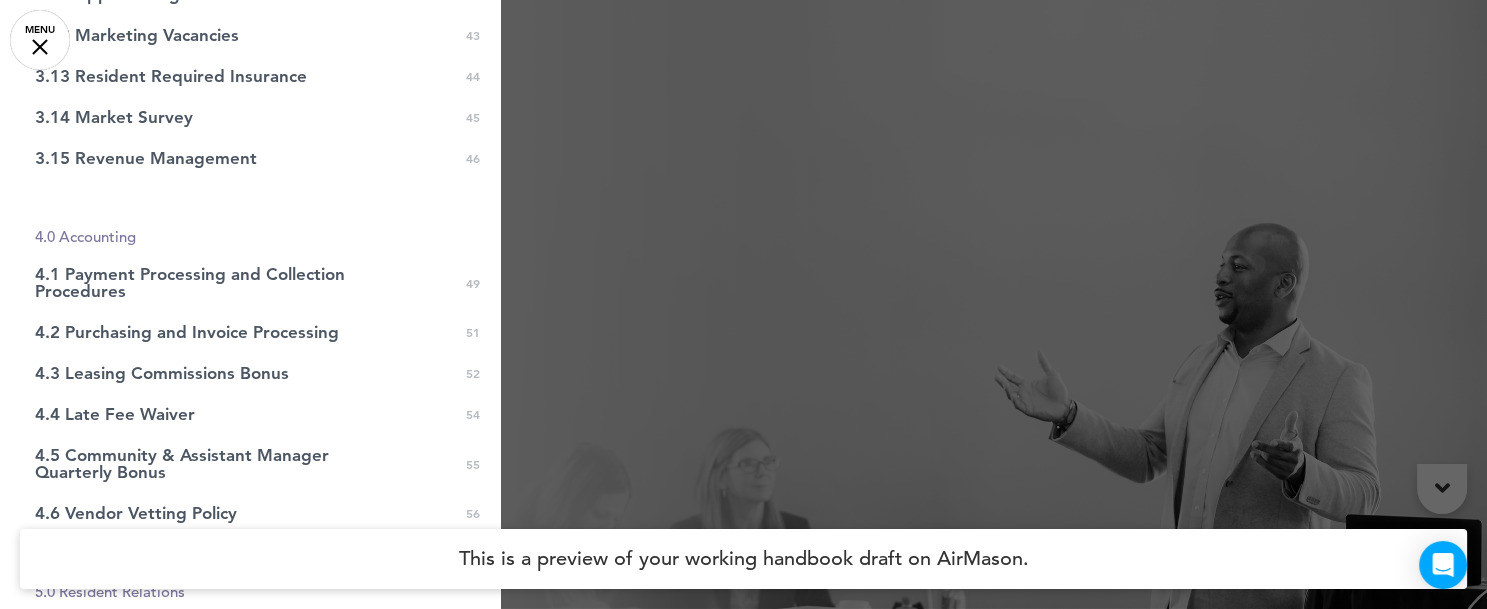 scroll, scrollTop: 1617, scrollLeft: 0, axis: vertical 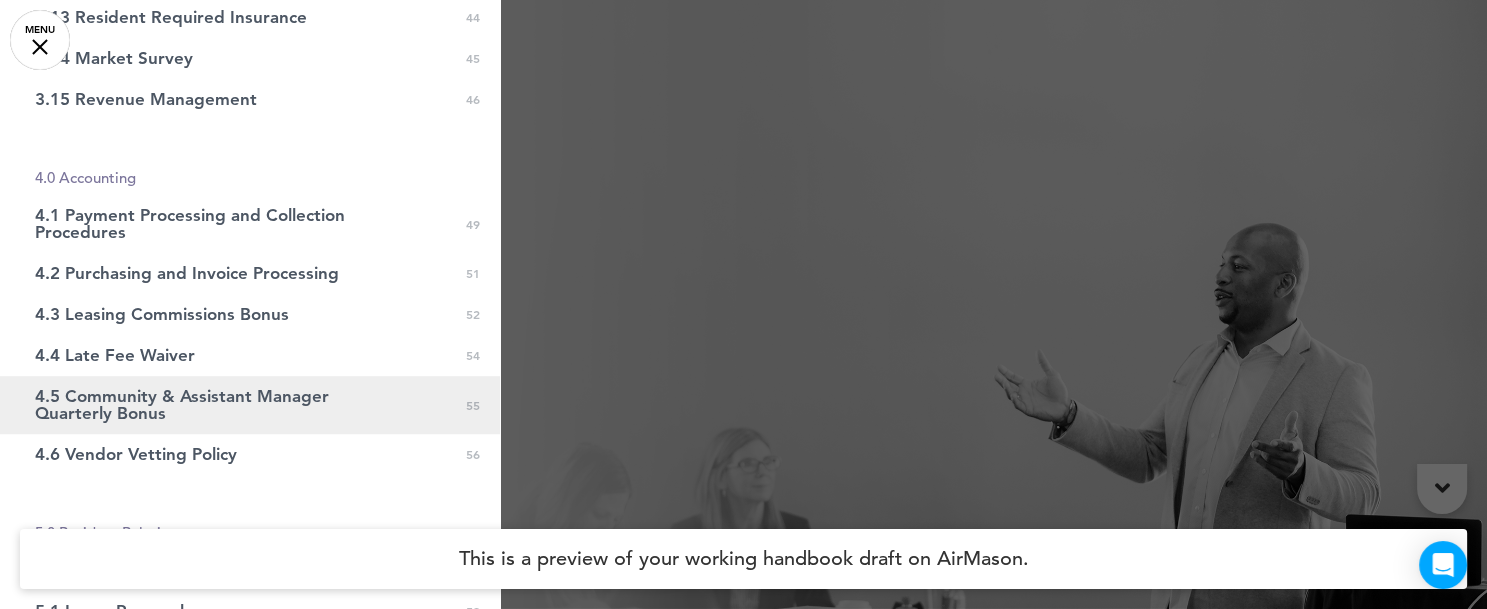 click on "4.5 Community & Assistant Manager Quarterly Bonus" at bounding box center [200, 405] 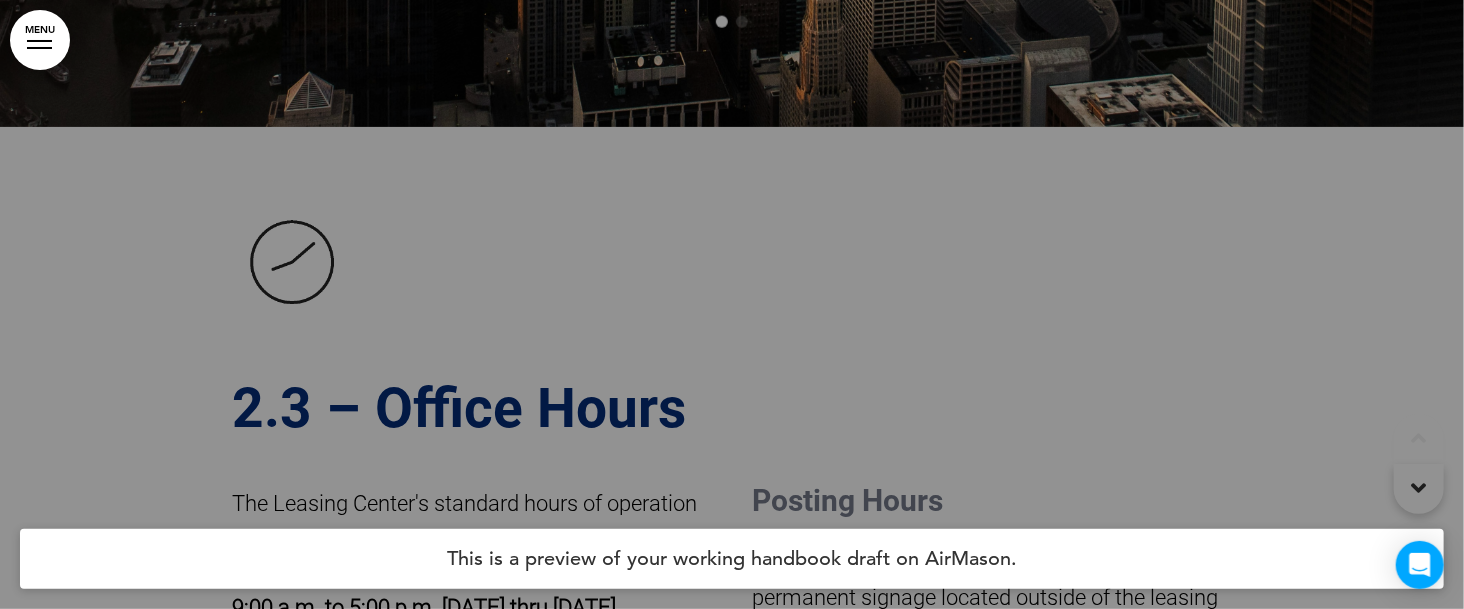 scroll, scrollTop: 143359, scrollLeft: 0, axis: vertical 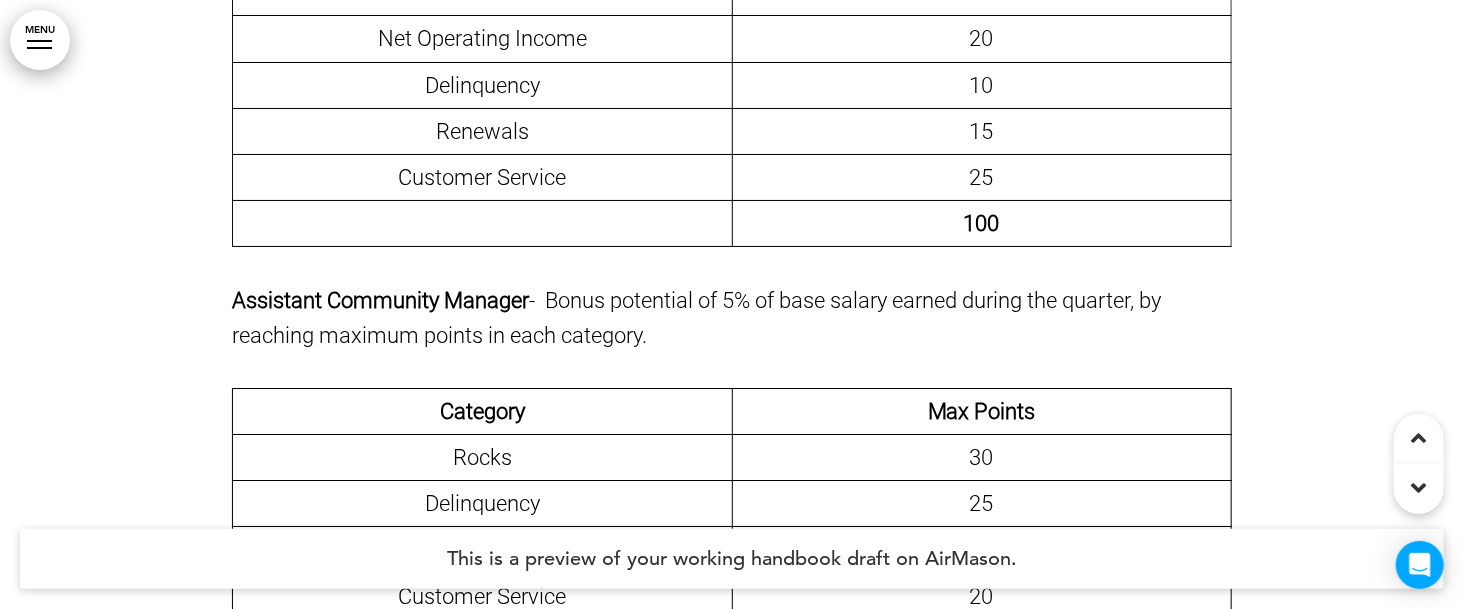 click on "4.5 - Community & Assistant Manager  Quarterly Bonus Venture Communities offers bonus incentives based on meeting performance metrics during the quarter. Criteria and the range of points awarded in each category are located on the Community Manager Quarterly Bonus form. The performance metrics and total possible points per category are as follows: Community Manager  - Bonus potential of 5% of base salary during the quarter, by reaching maximum points in each category. Category                                   Max Points  Rocks 30 Net Operating Income 20  Delinquency 10  Renewals 15  Customer Service 25 100 Assistant Community Manager  -  Bonus potential of 5% of base salary earned during the quarter, by reaching maximum points in each category.  Category Max Points Rocks 30  Delinquency 25  Renewals 25  Customer Service 20 100 Completing the Bonus Form(s) Reports to run/Print: Rocks -  Budget - Comparative Report  - To complete the  Net Operating Income, and Delinquency  categories." at bounding box center [732, 3682] 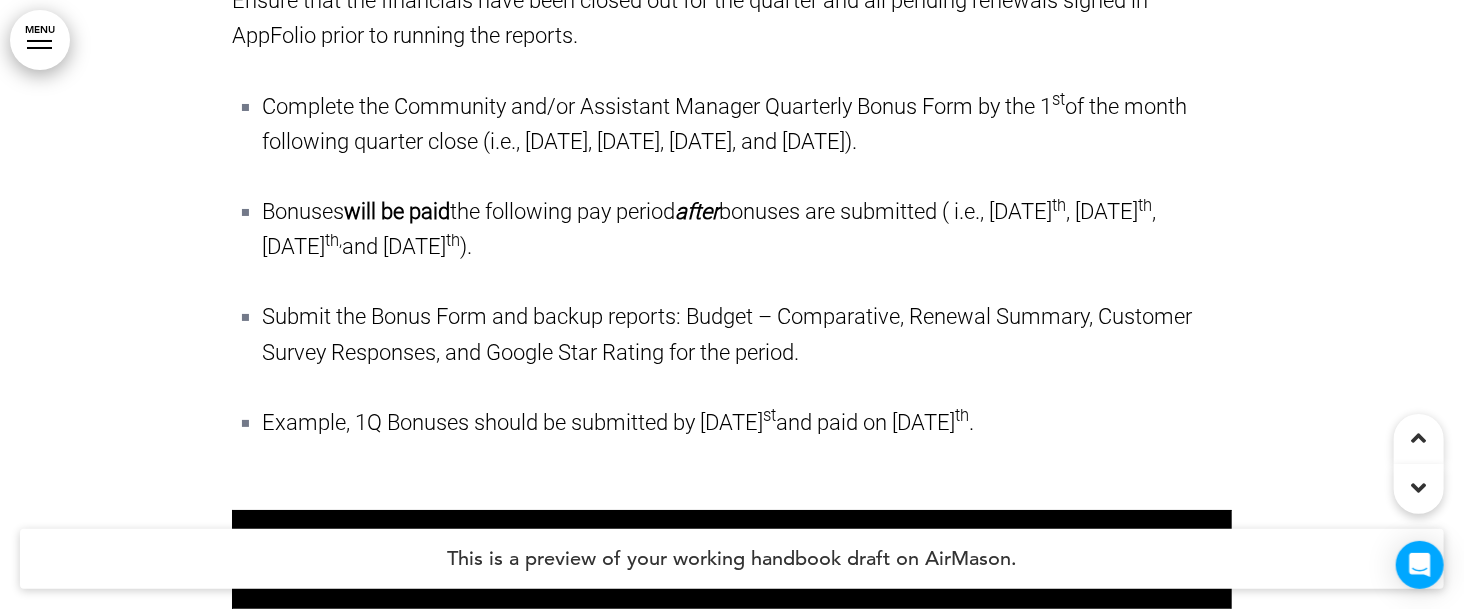 scroll, scrollTop: 150139, scrollLeft: 0, axis: vertical 